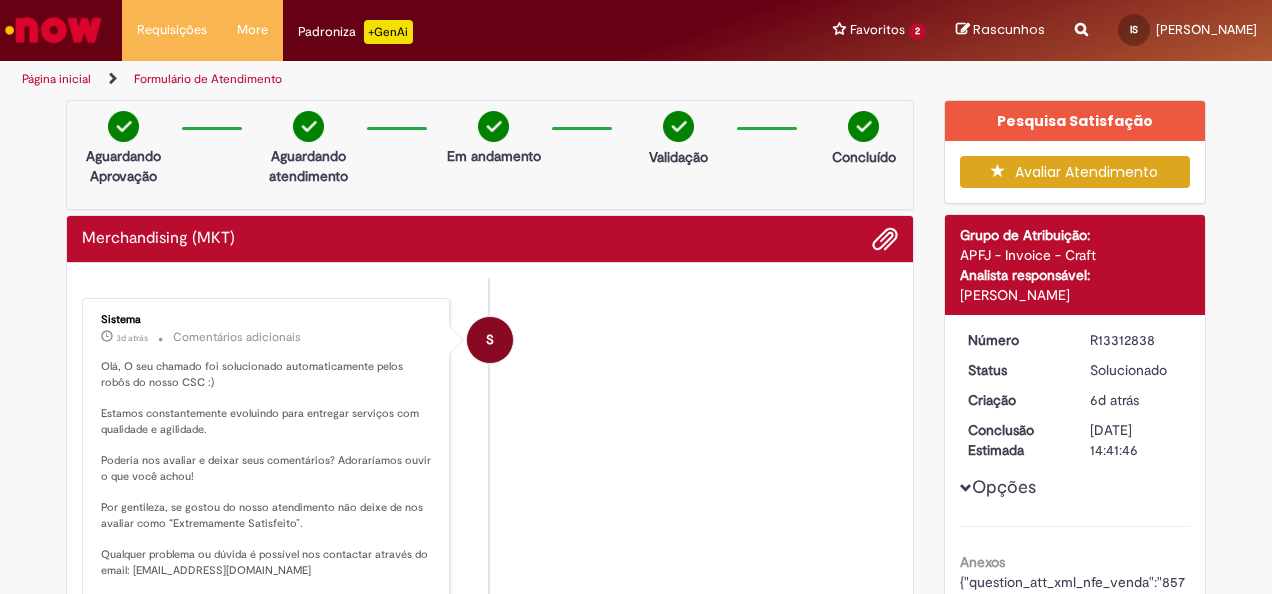 scroll, scrollTop: 0, scrollLeft: 0, axis: both 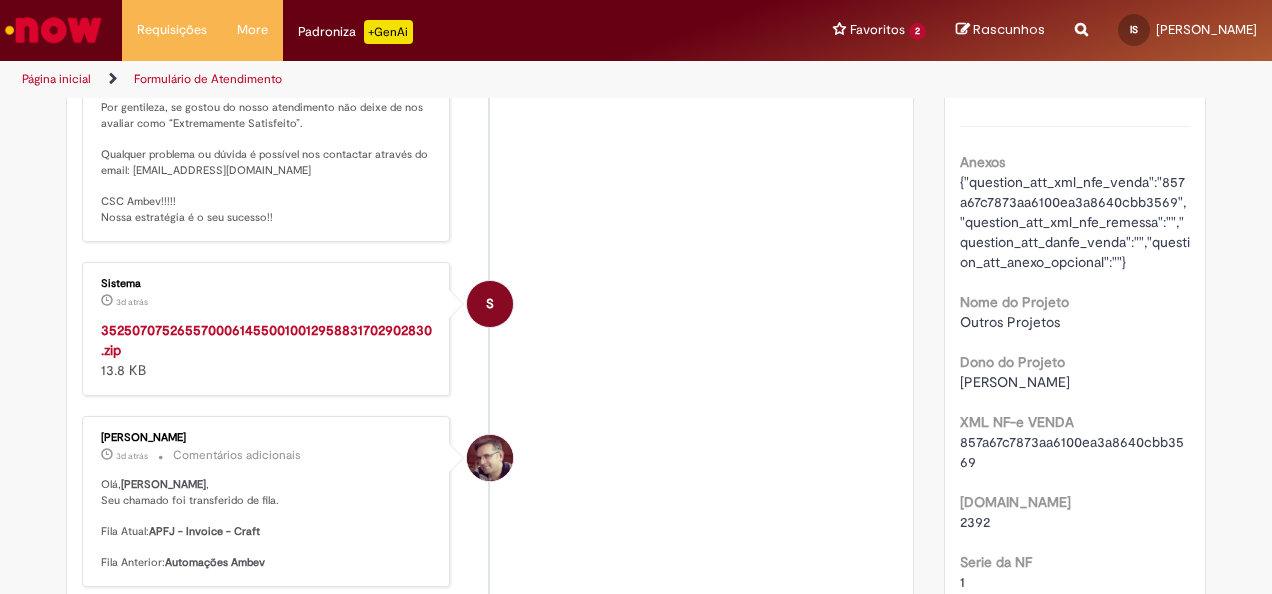click at bounding box center (53, 30) 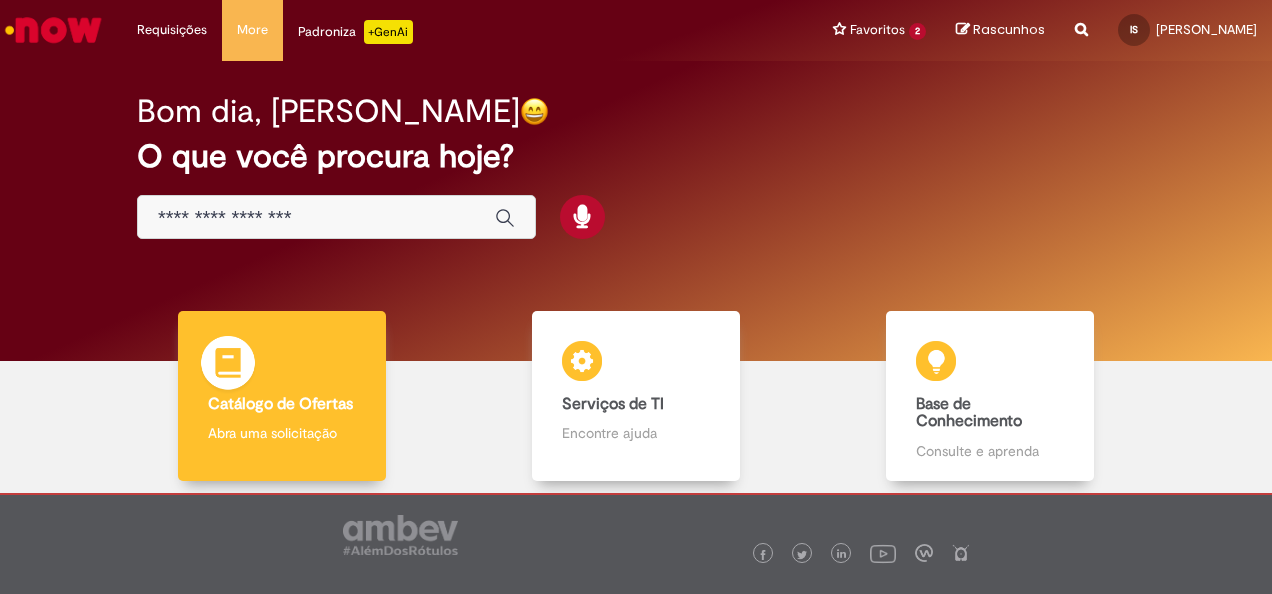 scroll, scrollTop: 0, scrollLeft: 0, axis: both 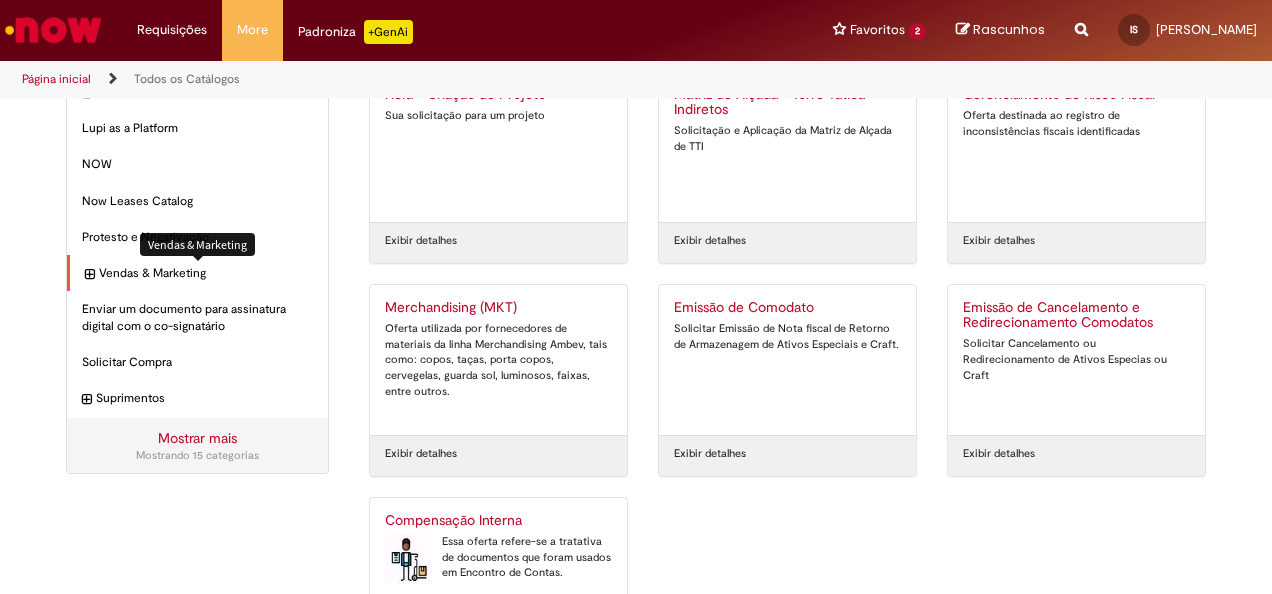 click on "Vendas & Marketing
Itens" at bounding box center [206, 273] 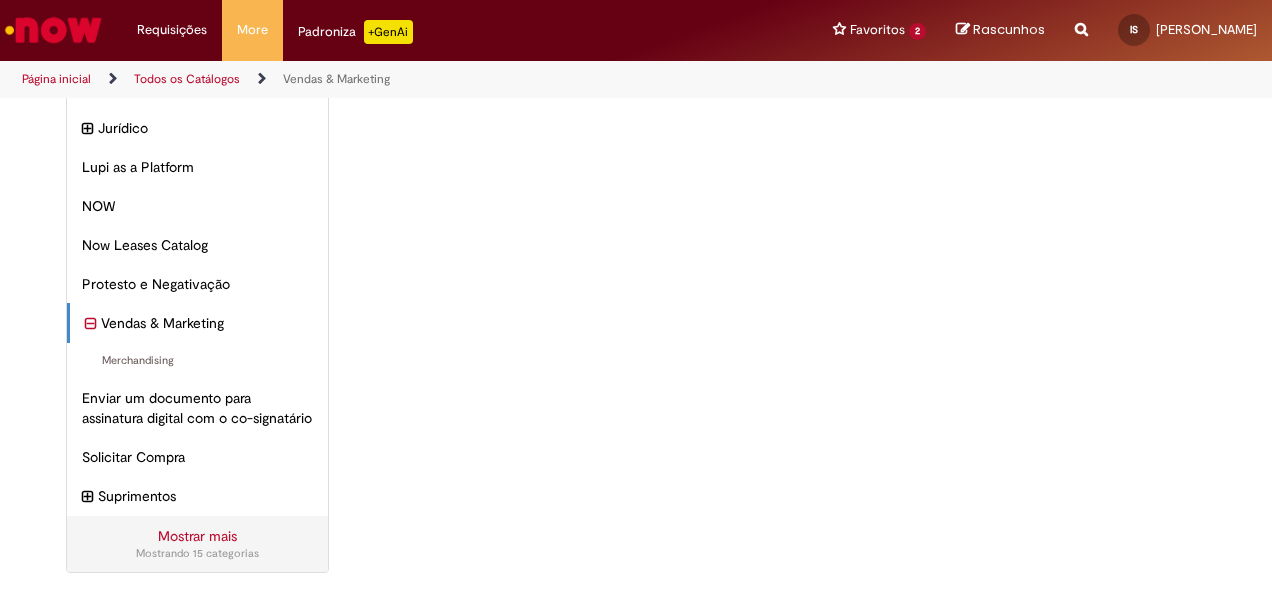 scroll, scrollTop: 32, scrollLeft: 0, axis: vertical 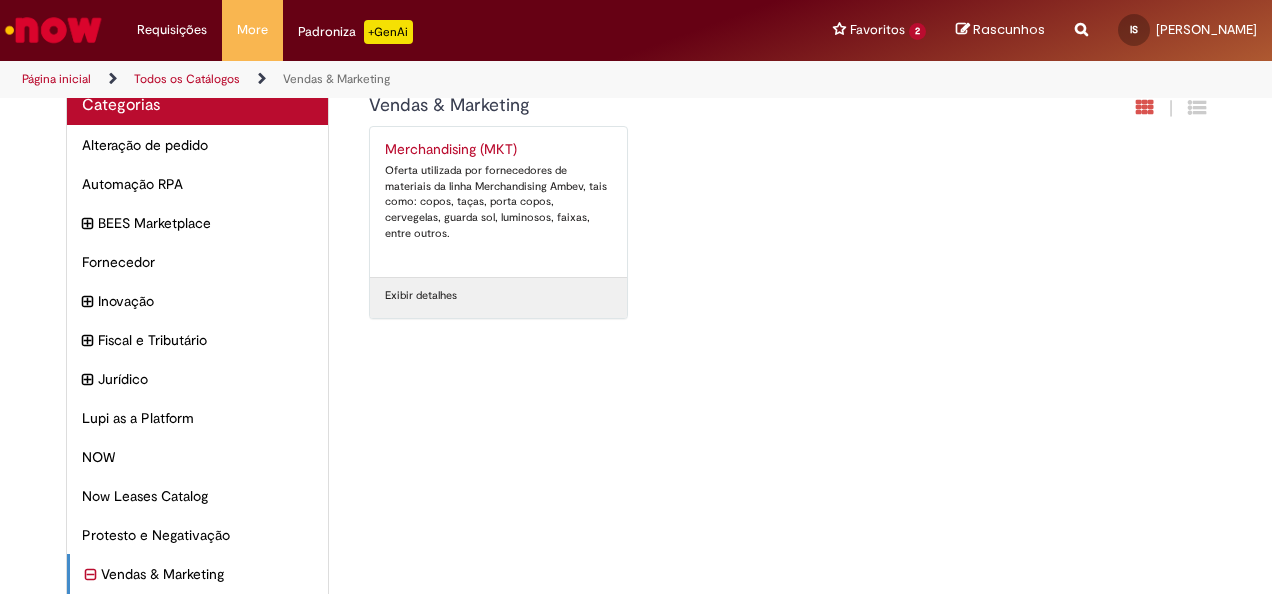 click on "Oferta utilizada por fornecedores de materiais da linha Merchandising Ambev, tais como: copos, taças, porta copos, cervegelas, guarda sol, luminosos, faixas, entre outros." at bounding box center [498, 202] 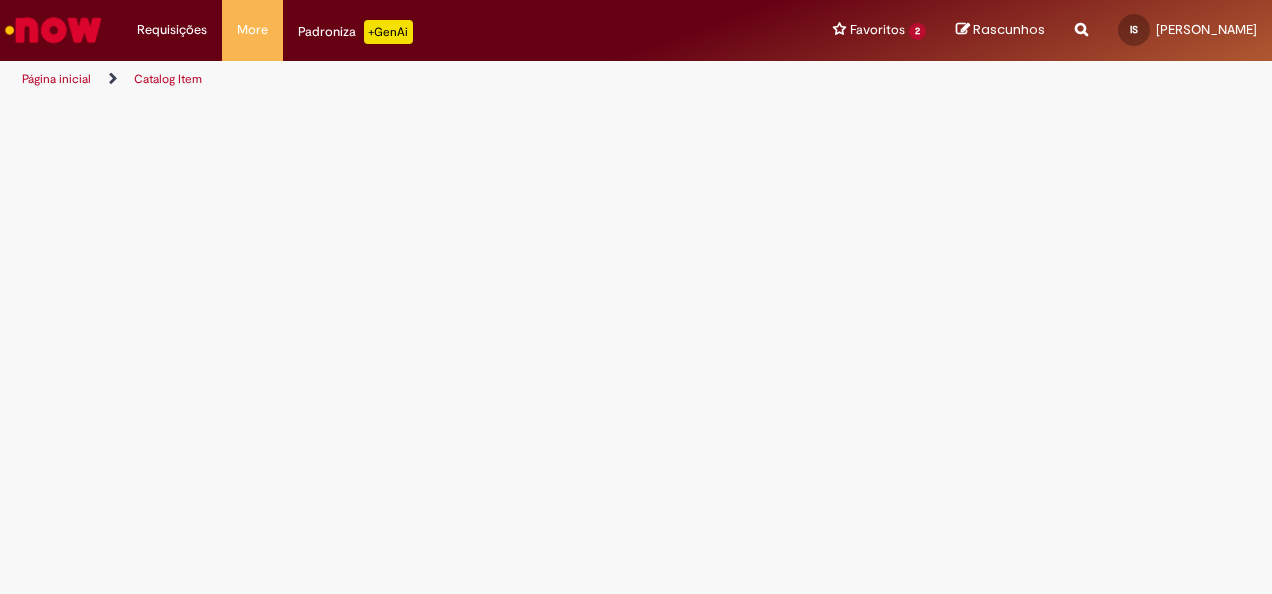 scroll, scrollTop: 0, scrollLeft: 0, axis: both 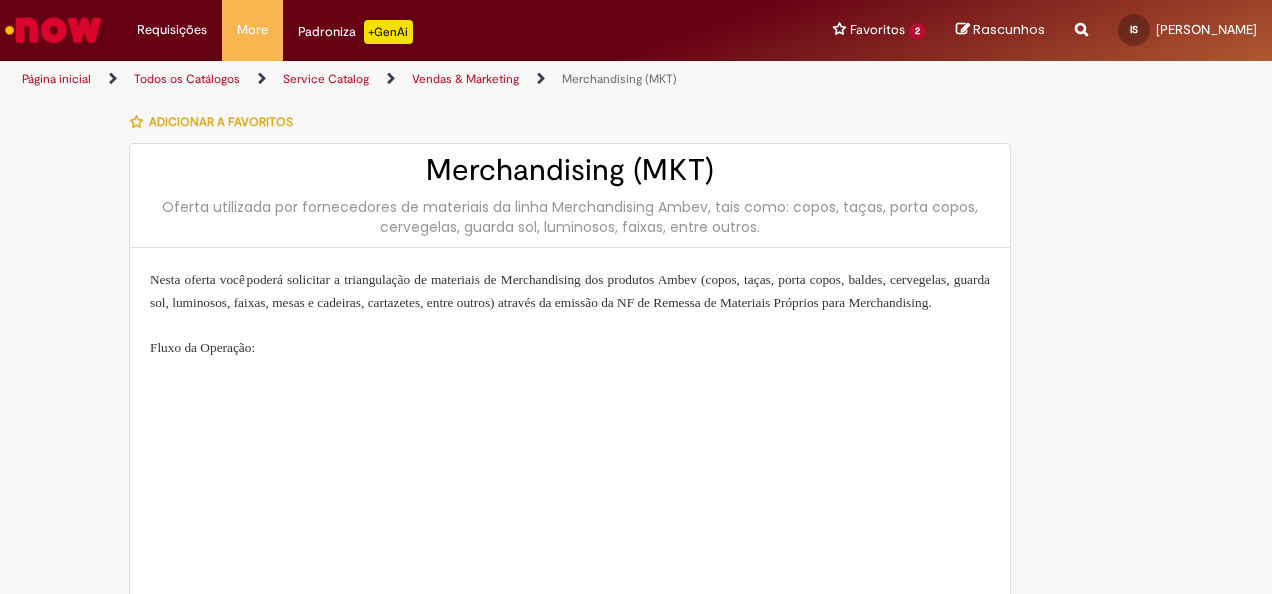 type on "**********" 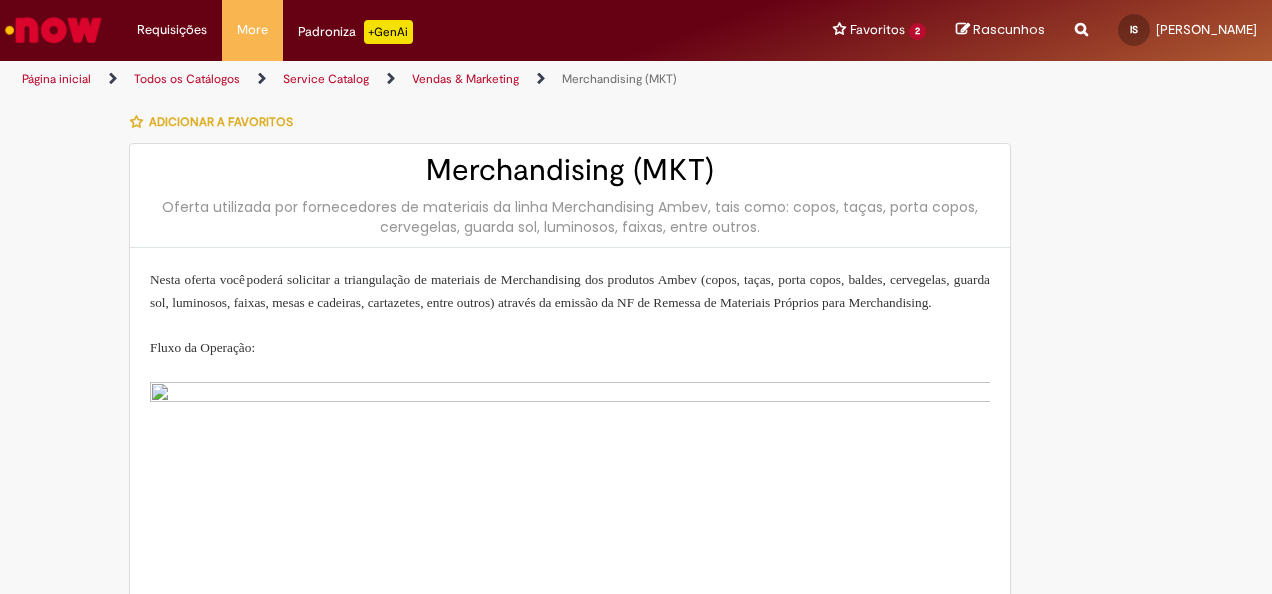 type on "**********" 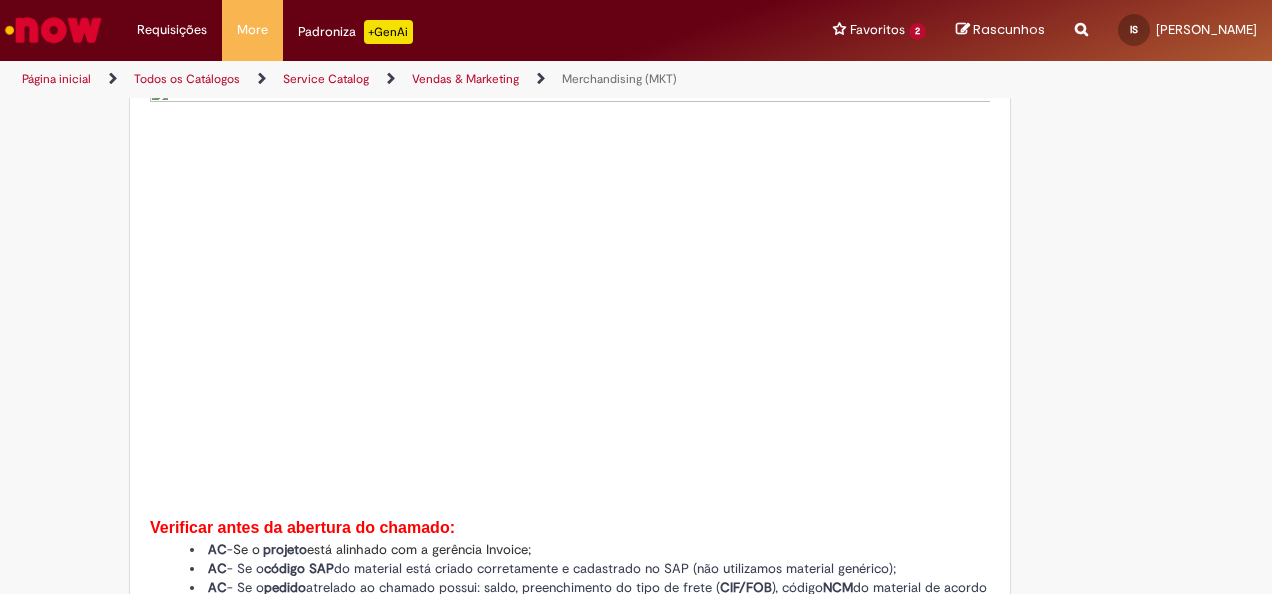 type on "**********" 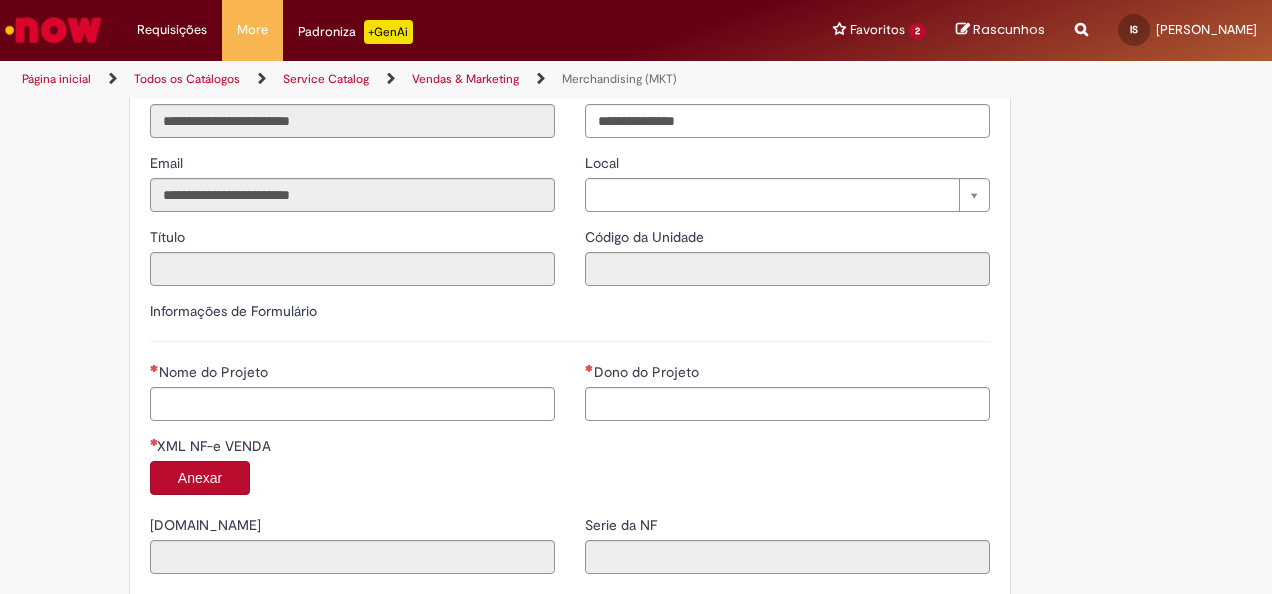 scroll, scrollTop: 1400, scrollLeft: 0, axis: vertical 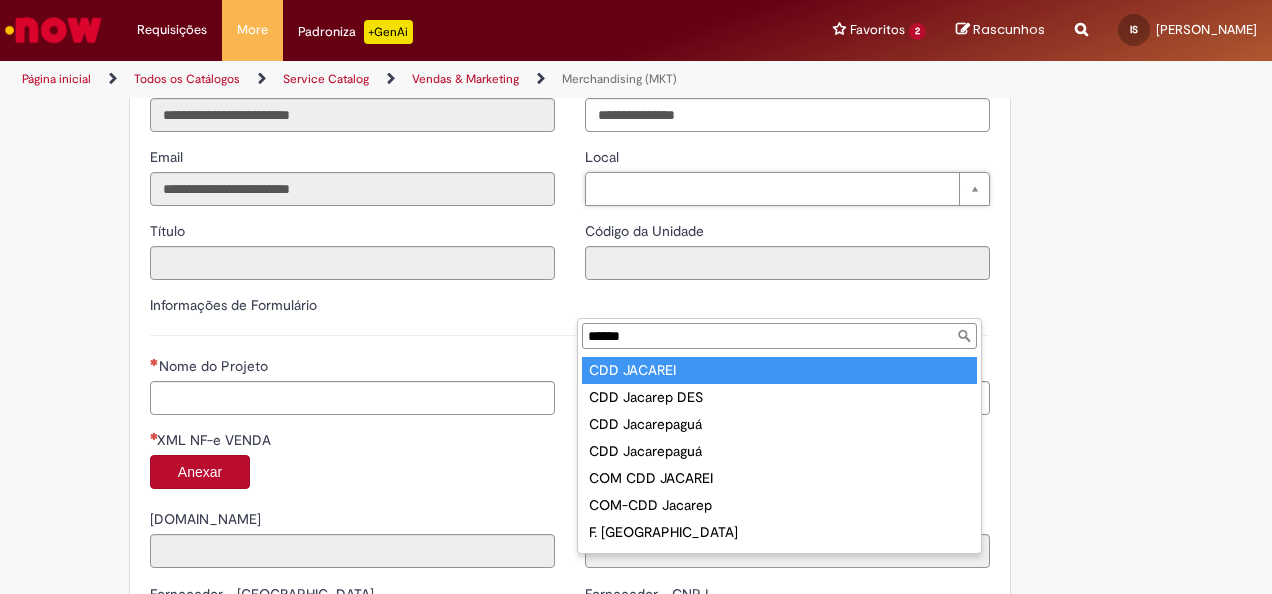 type on "******" 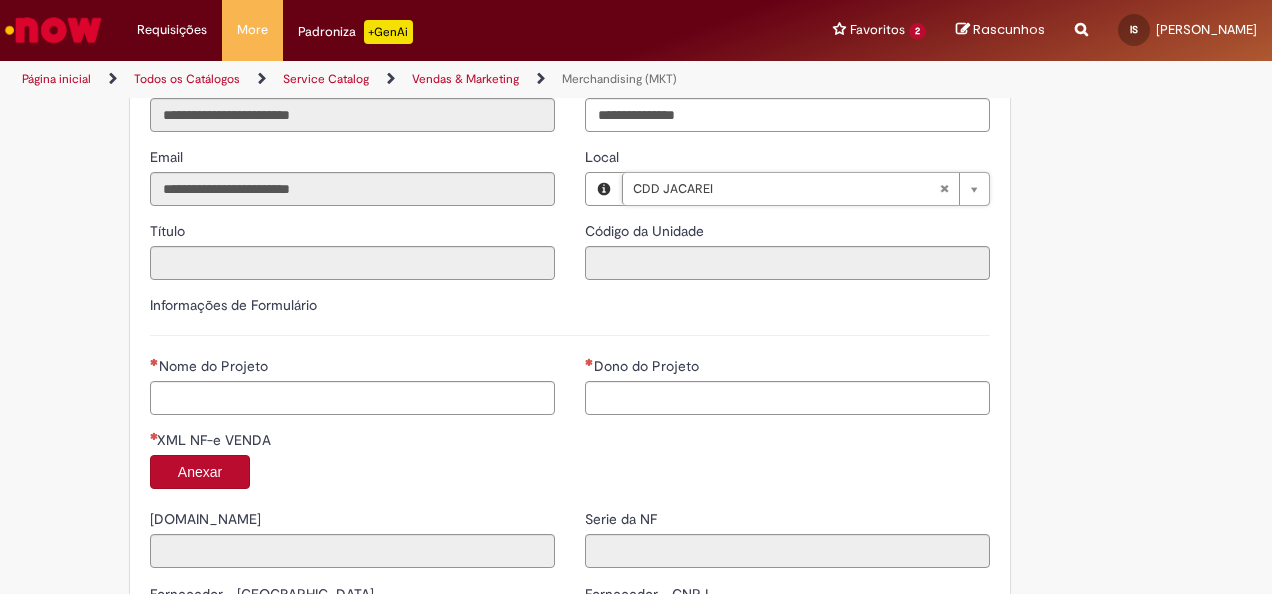 type on "****" 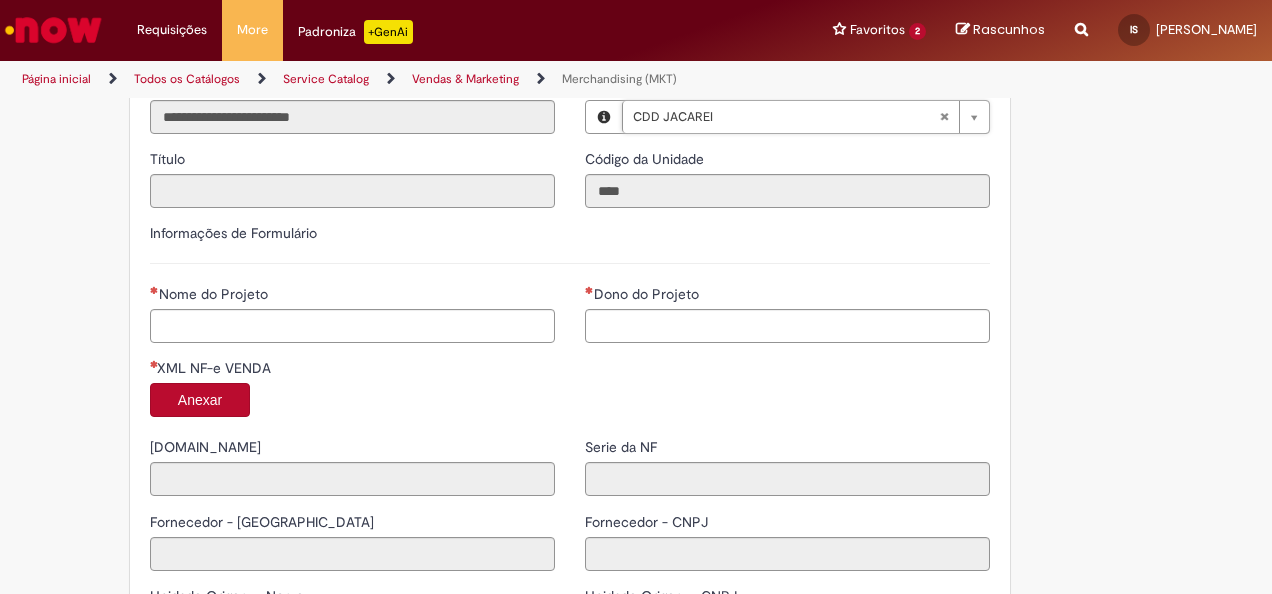 scroll, scrollTop: 1500, scrollLeft: 0, axis: vertical 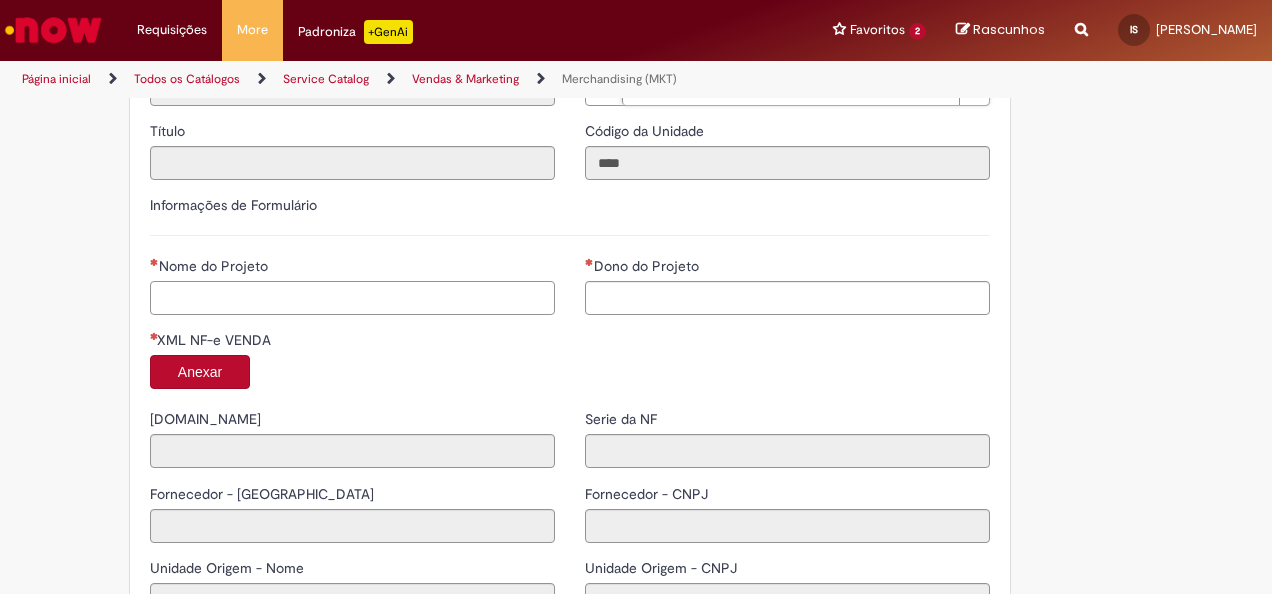 click on "Nome do Projeto" at bounding box center [352, 298] 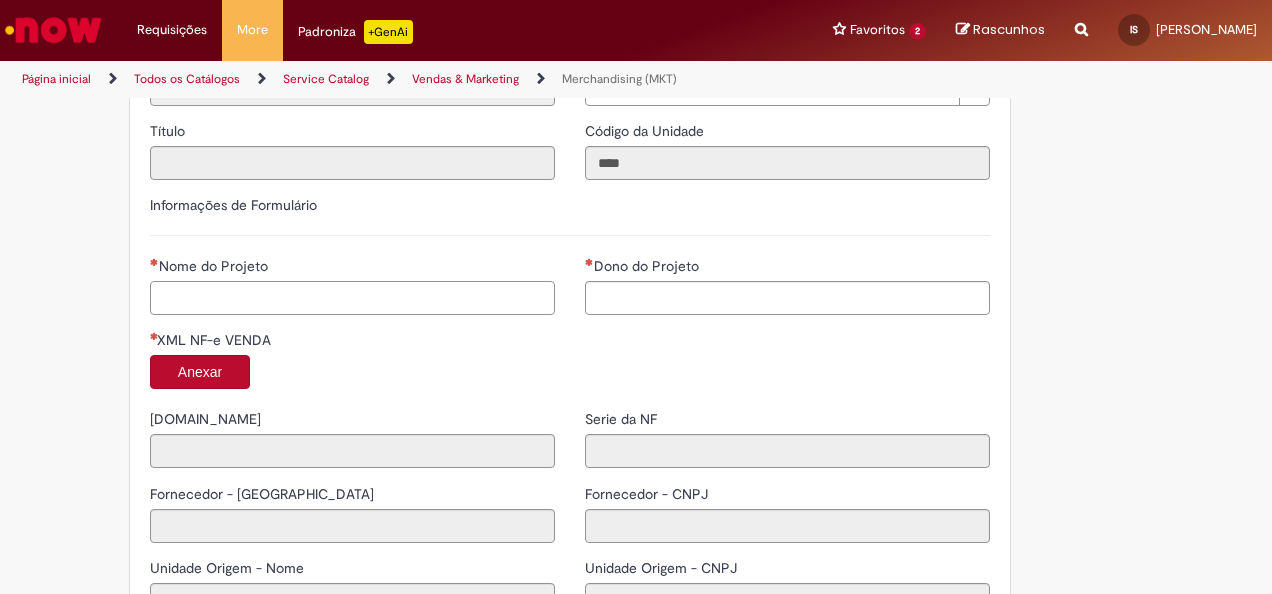 type on "**********" 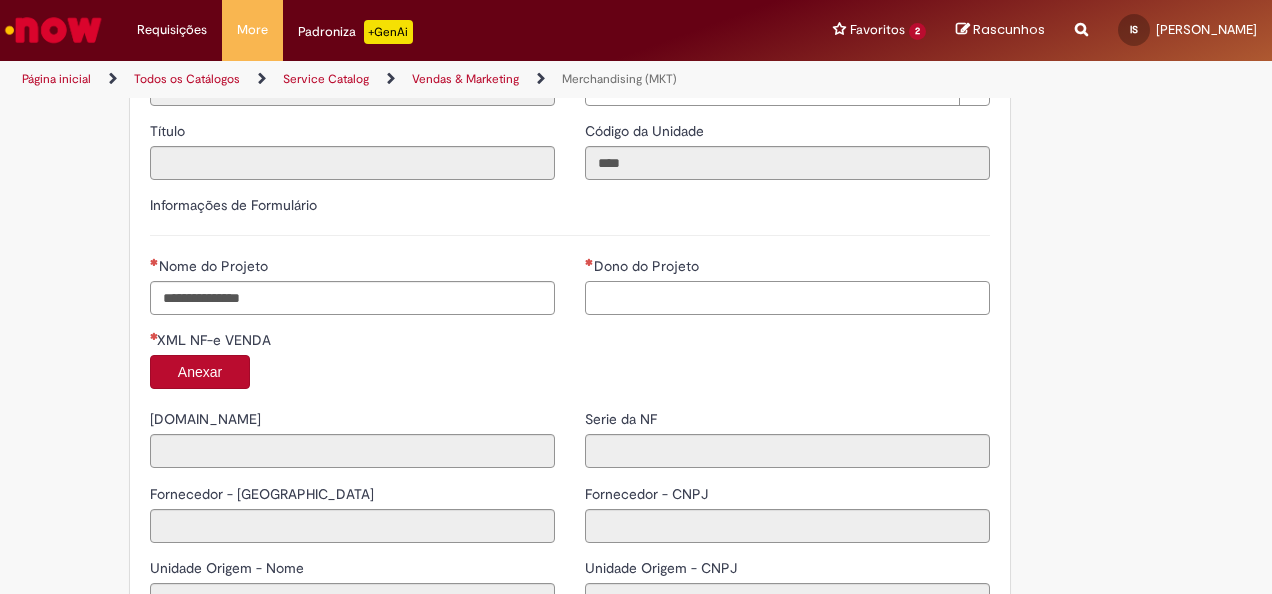 click on "Dono do Projeto" at bounding box center (787, 298) 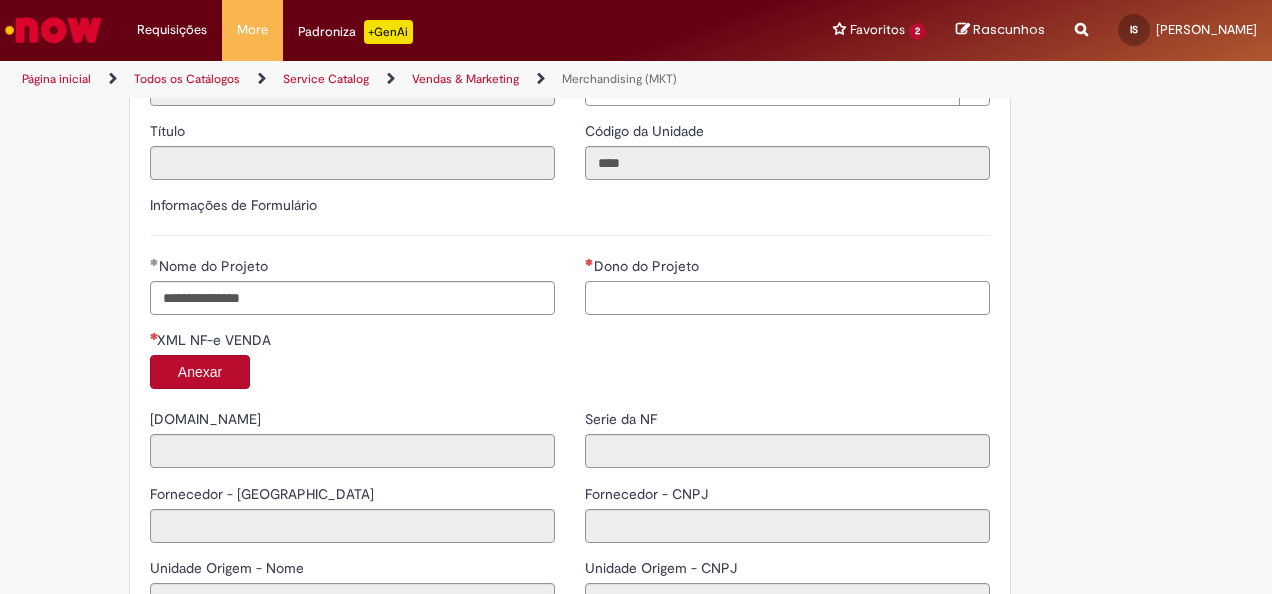paste on "**********" 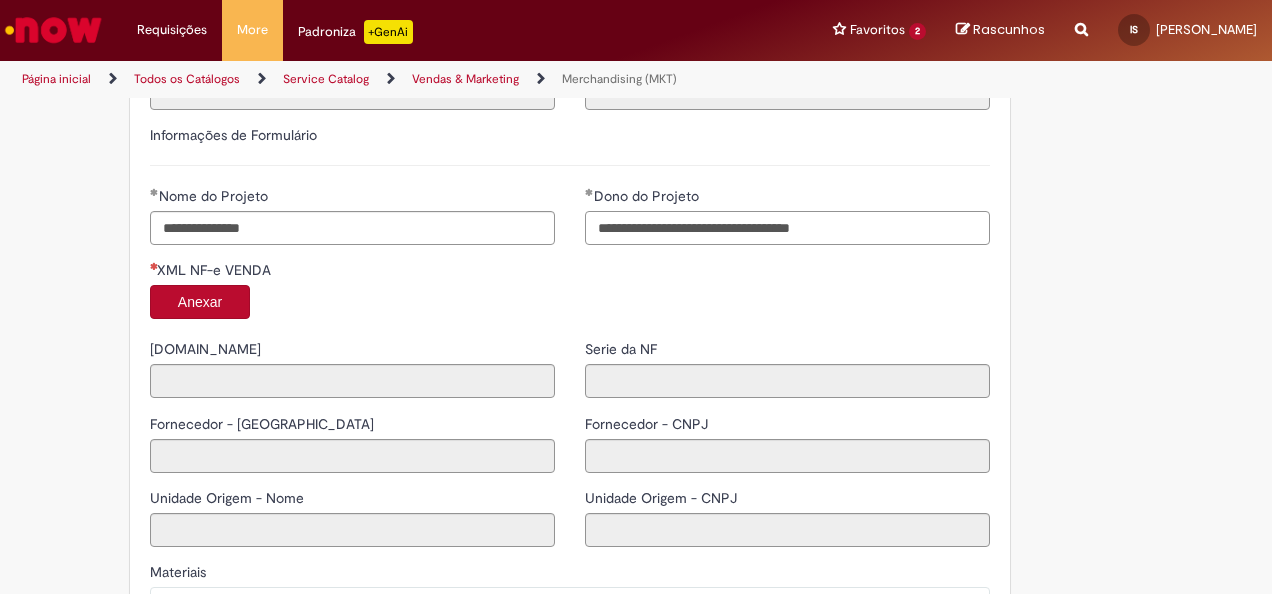 scroll, scrollTop: 1600, scrollLeft: 0, axis: vertical 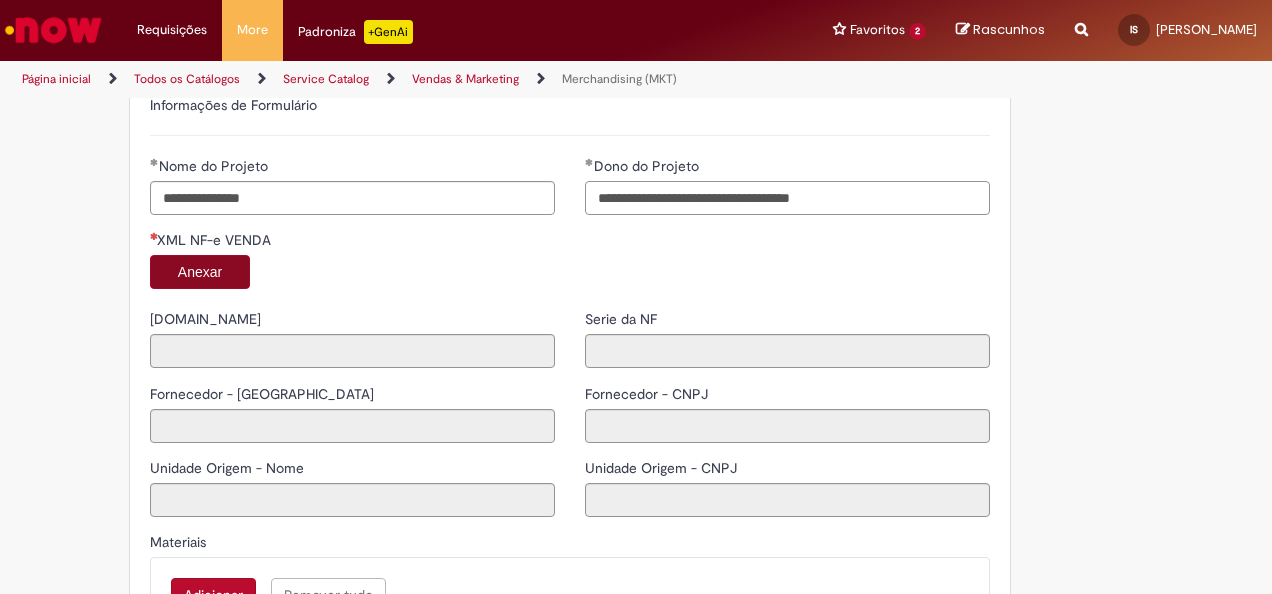 type on "**********" 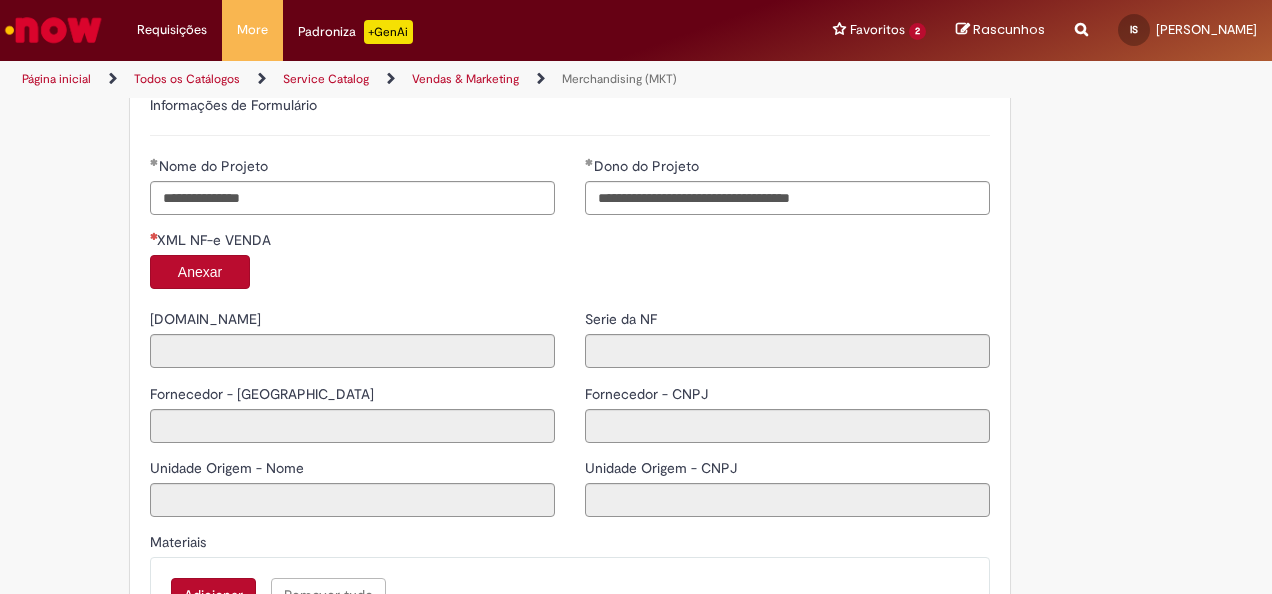 click on "Anexar" at bounding box center (200, 272) 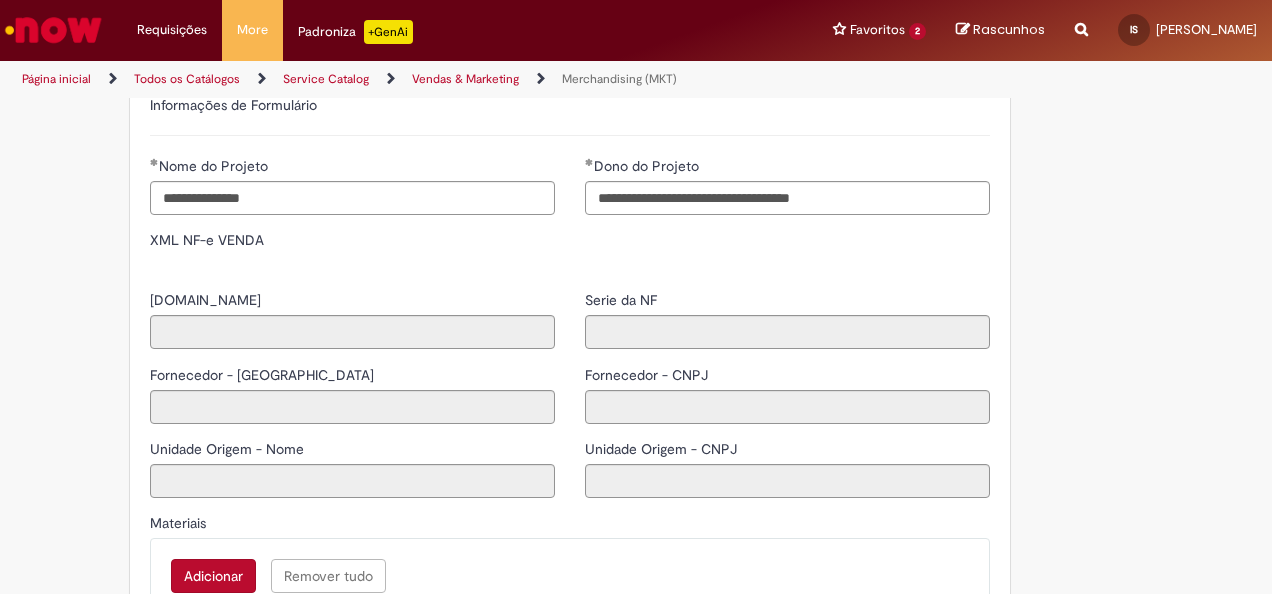 type on "****" 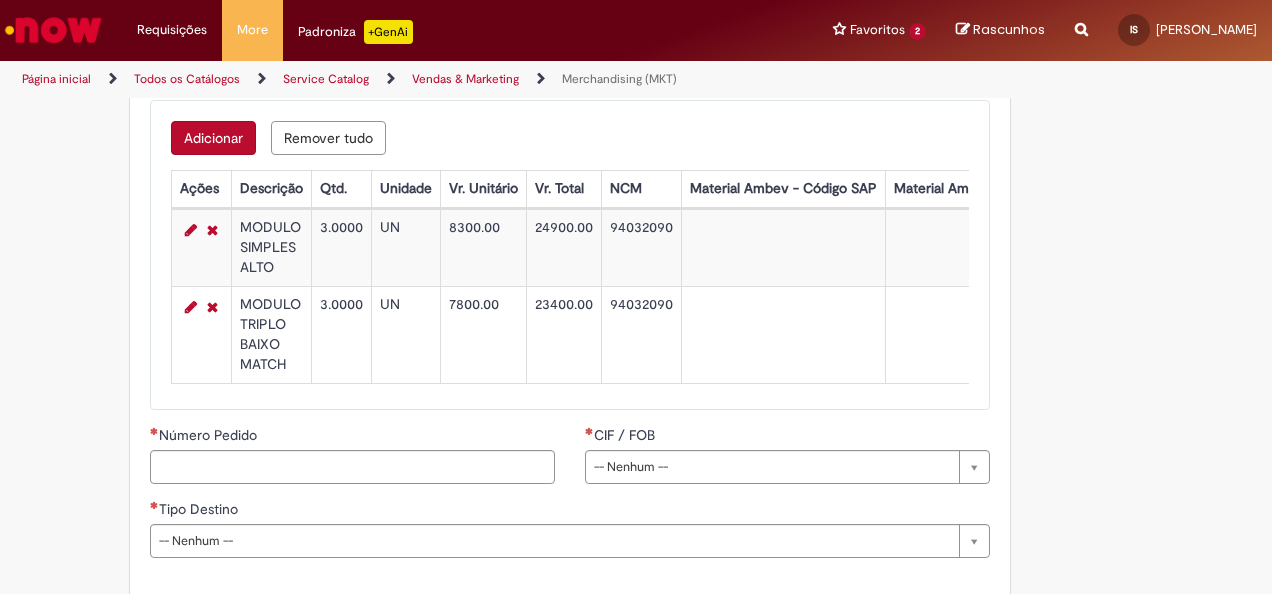 scroll, scrollTop: 2200, scrollLeft: 0, axis: vertical 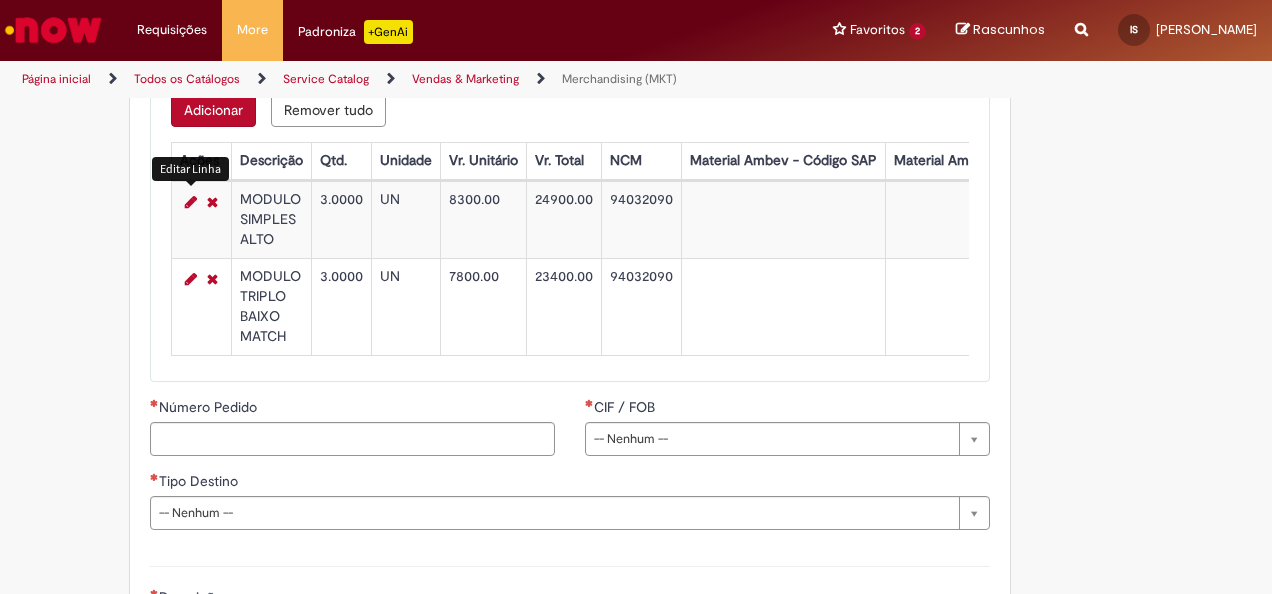 click at bounding box center (191, 202) 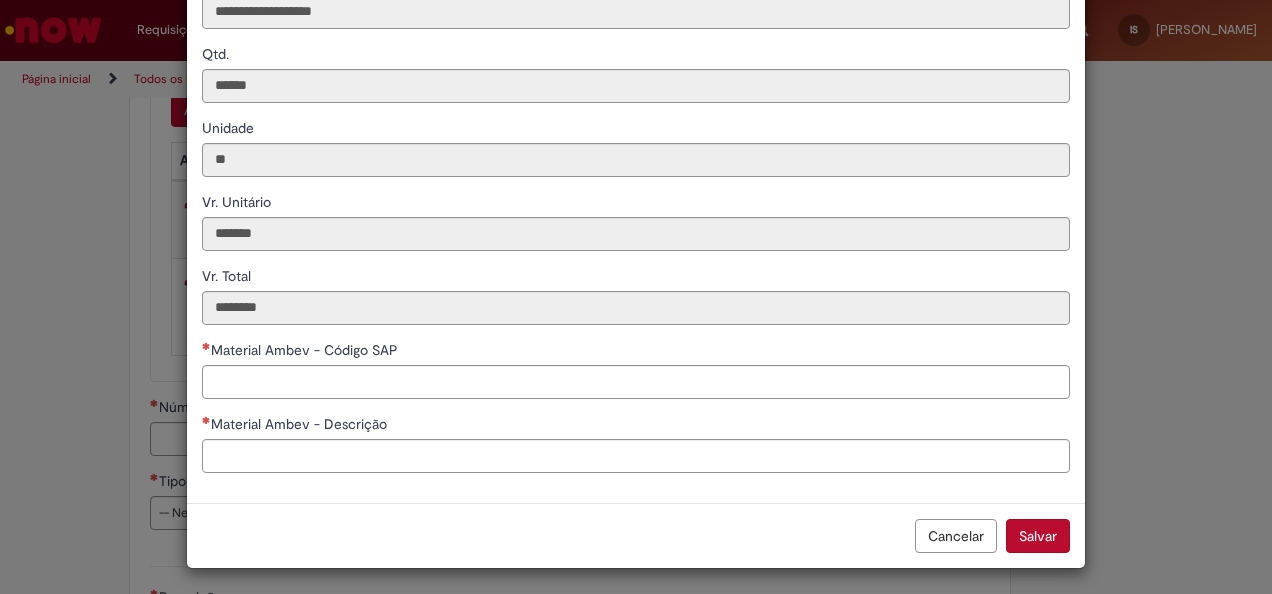 scroll, scrollTop: 136, scrollLeft: 0, axis: vertical 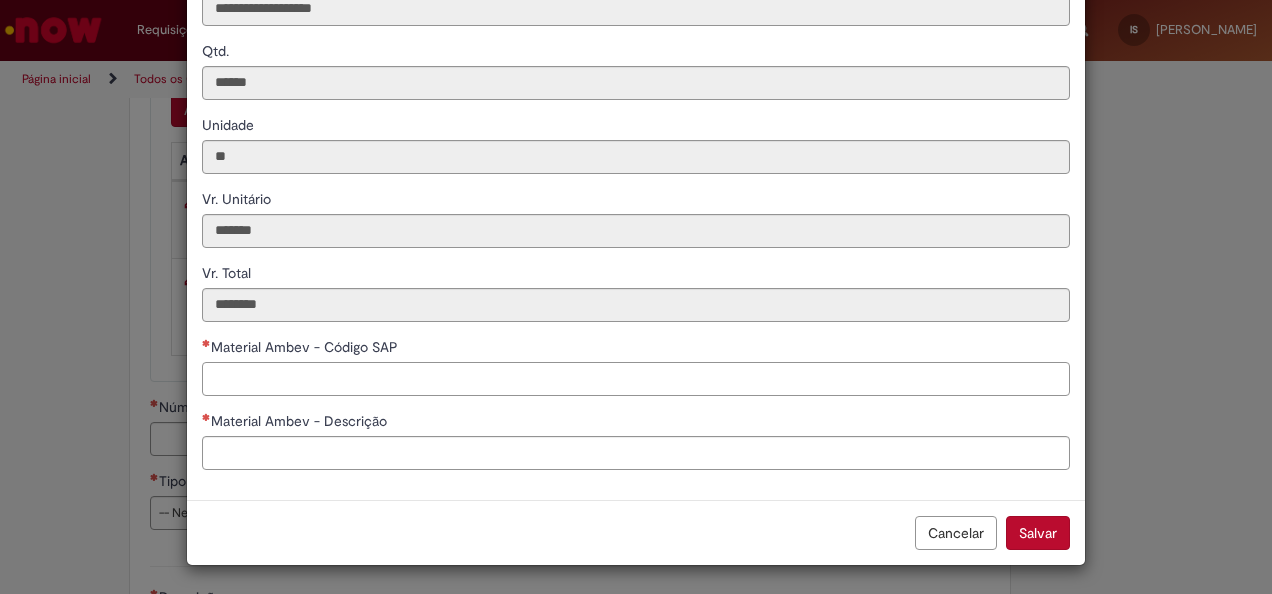 click on "Material Ambev - Código SAP" at bounding box center (636, 379) 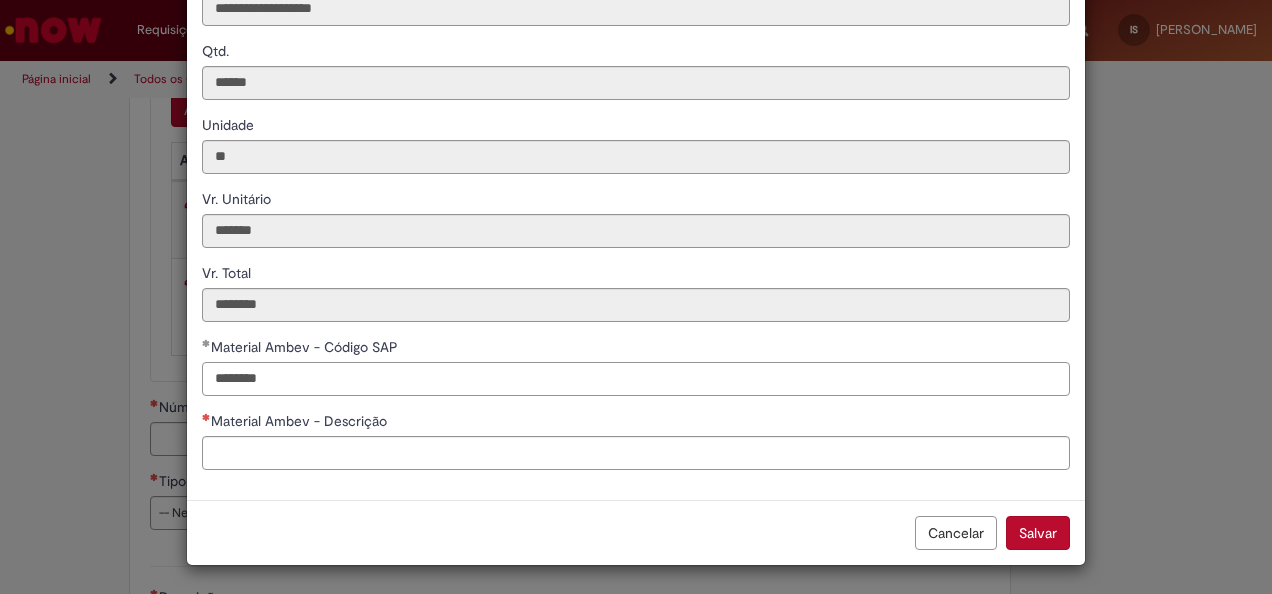 type on "********" 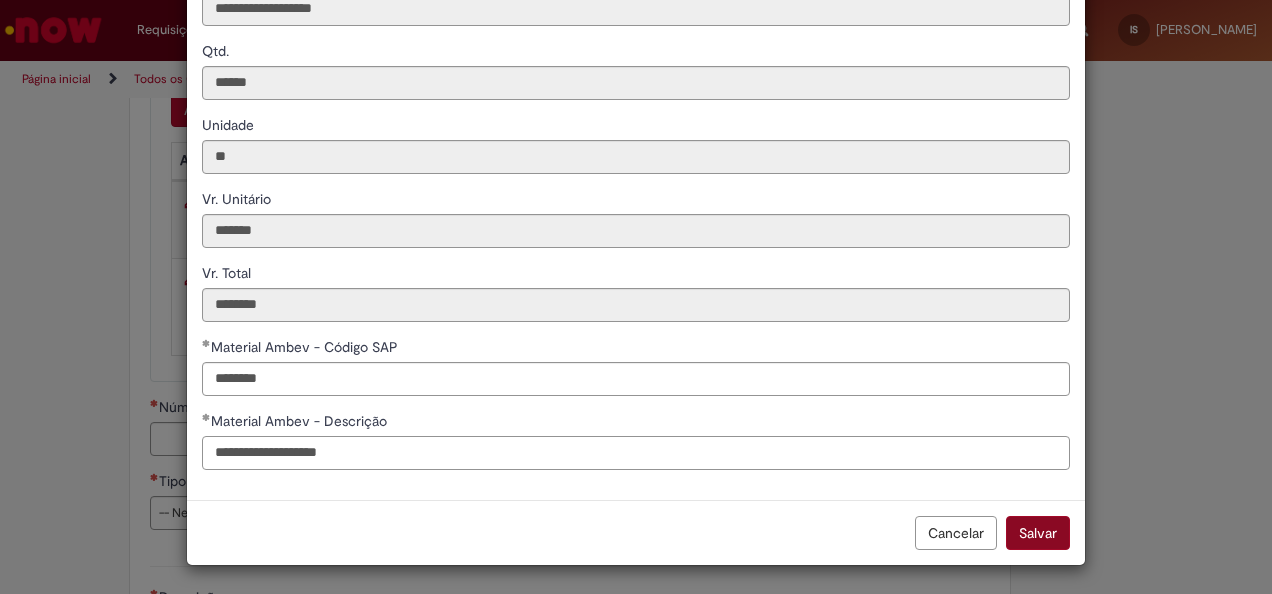 type on "**********" 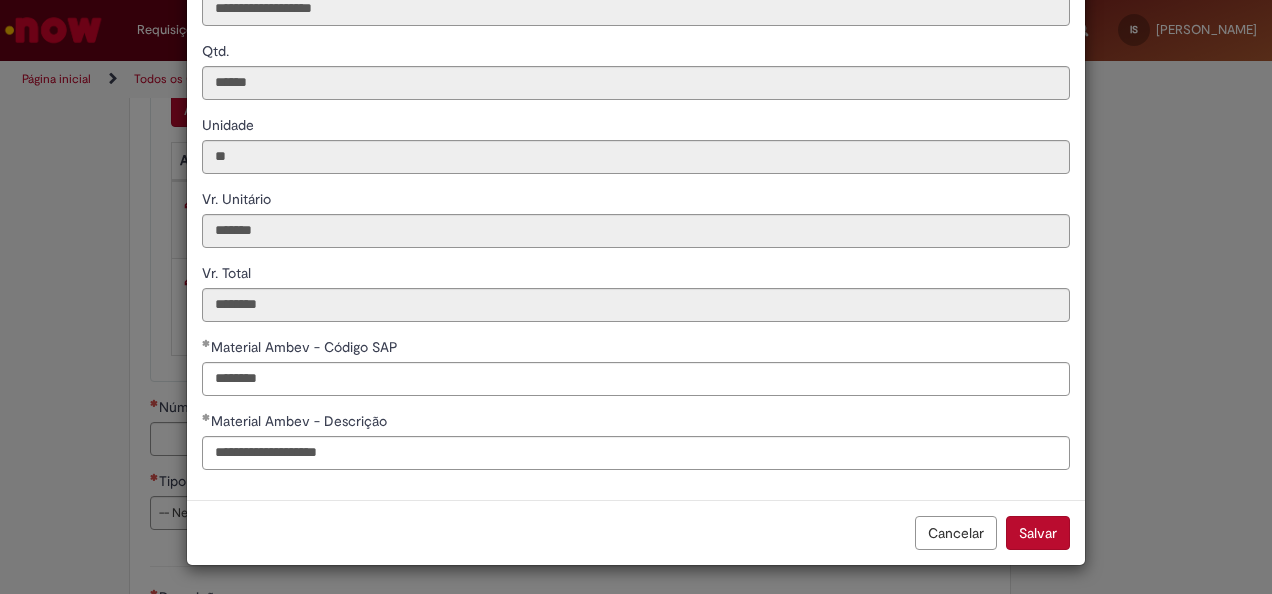 click on "Salvar" at bounding box center [1038, 533] 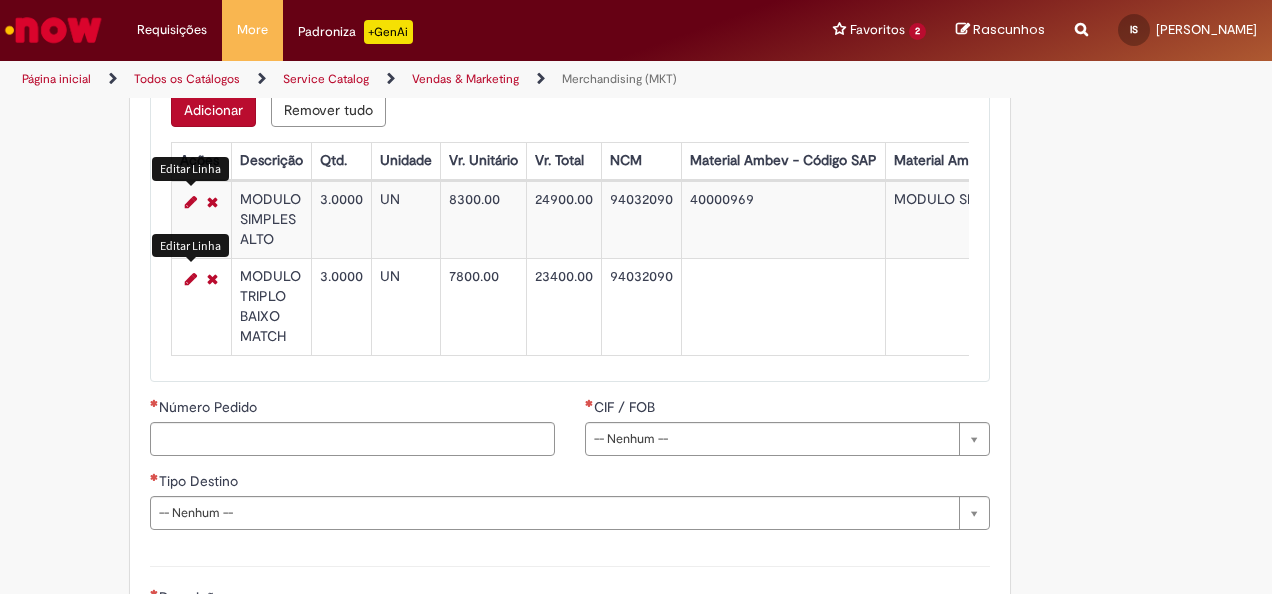 click at bounding box center [191, 279] 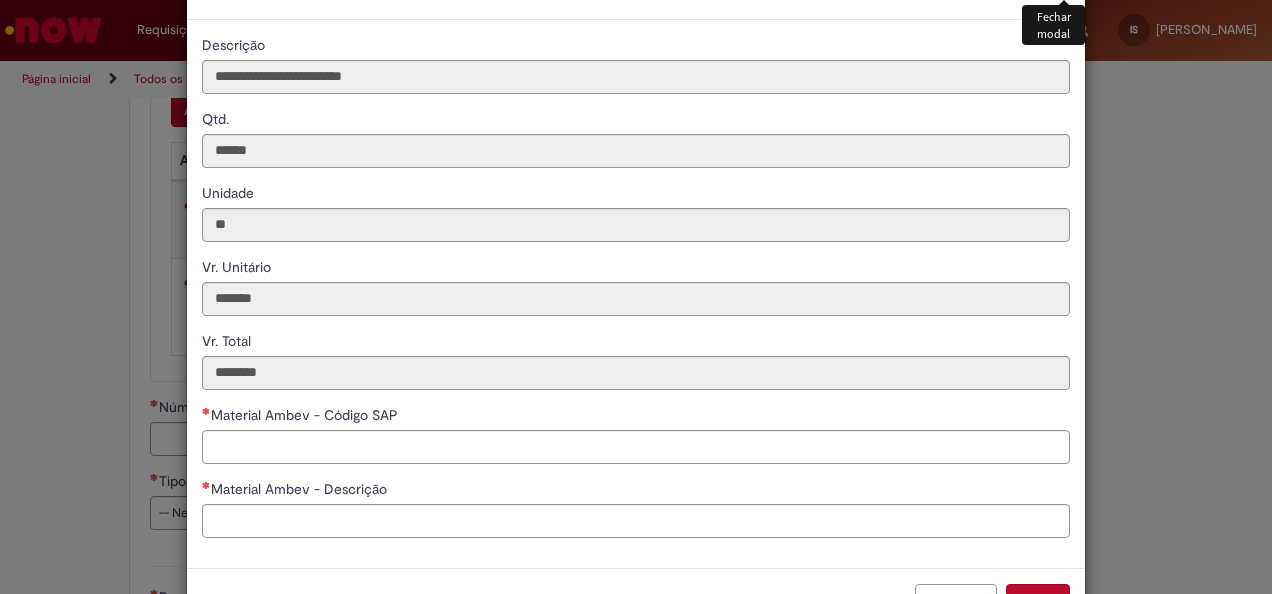 scroll, scrollTop: 100, scrollLeft: 0, axis: vertical 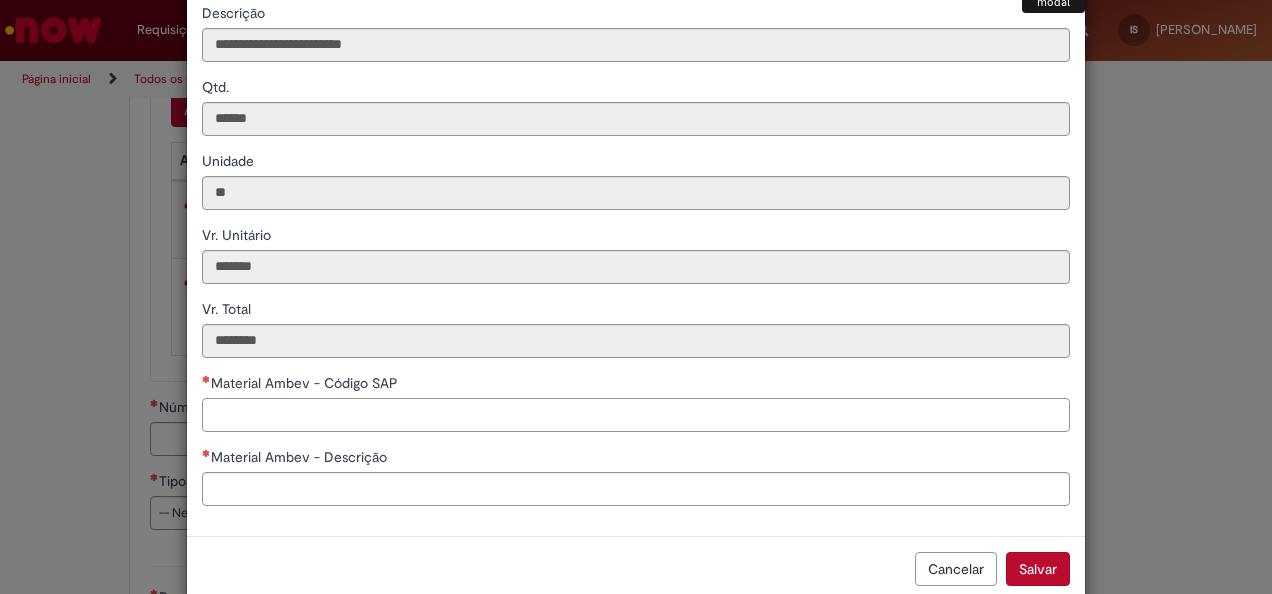 click on "Material Ambev - Código SAP" at bounding box center (636, 415) 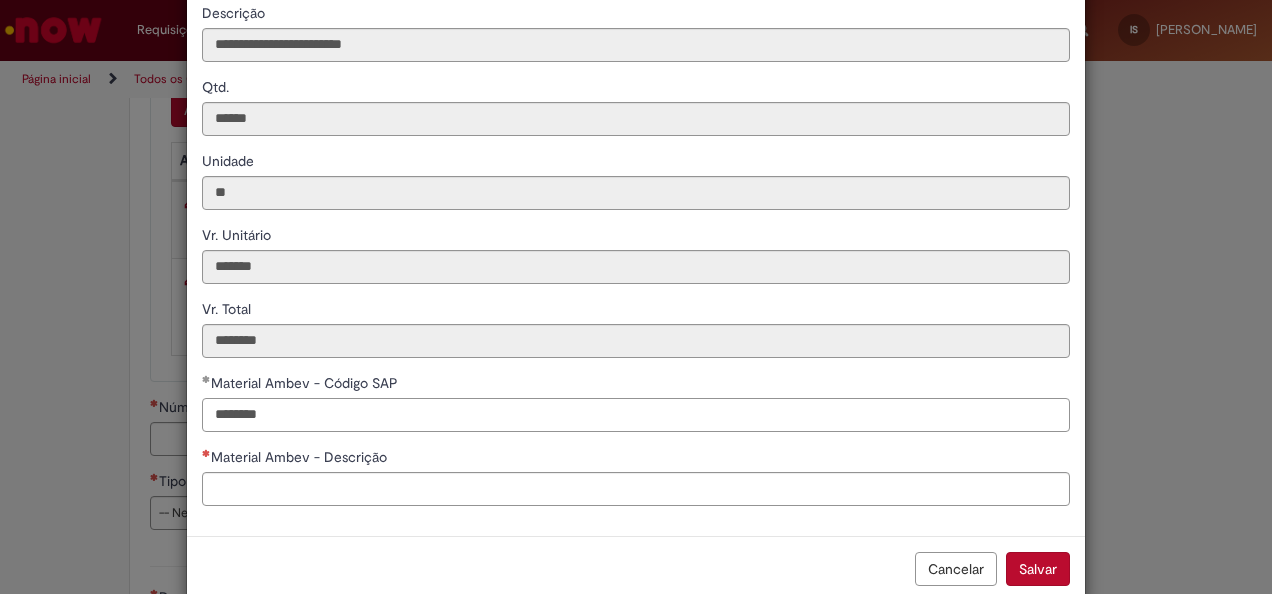 type on "********" 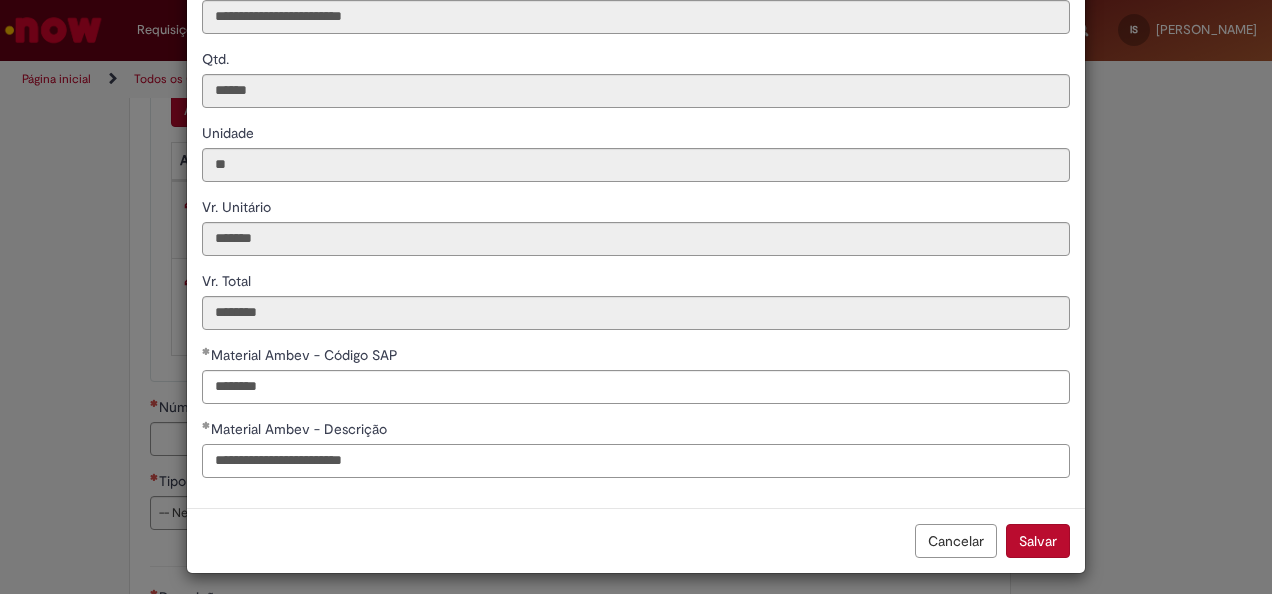 scroll, scrollTop: 136, scrollLeft: 0, axis: vertical 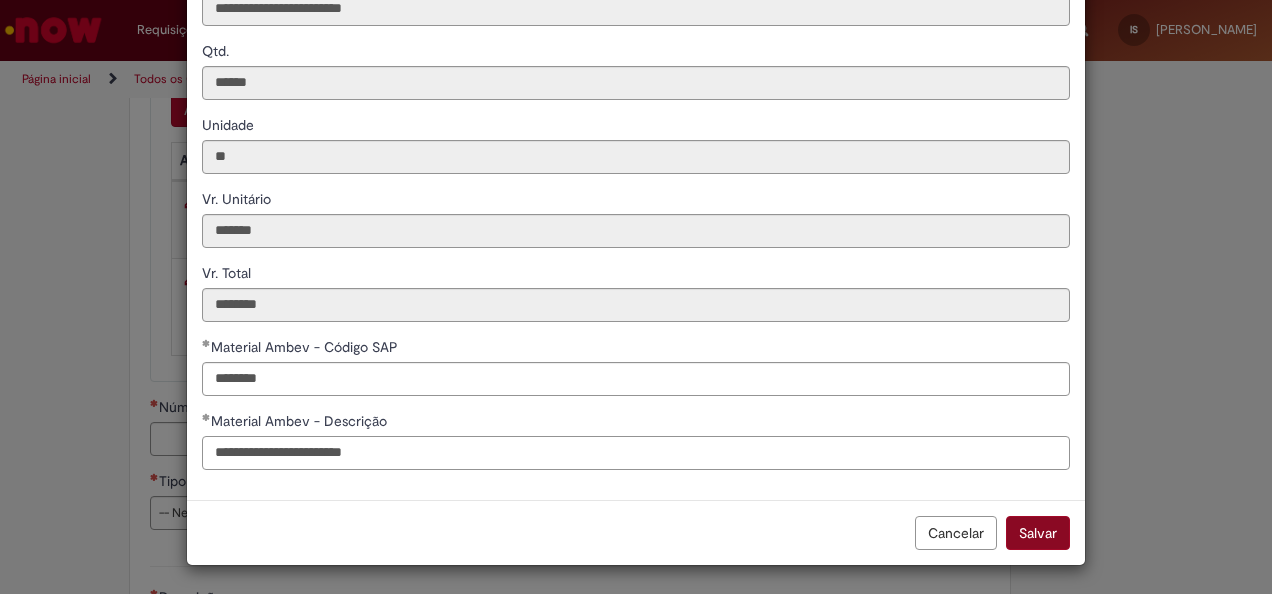 type on "**********" 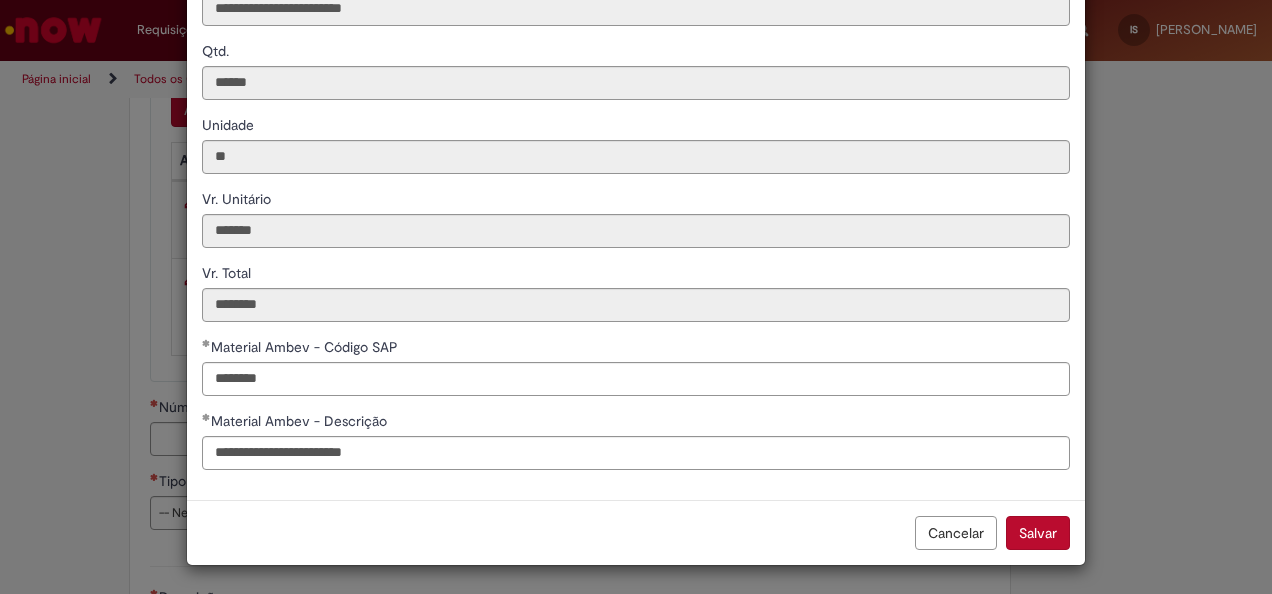 click on "Salvar" at bounding box center (1038, 533) 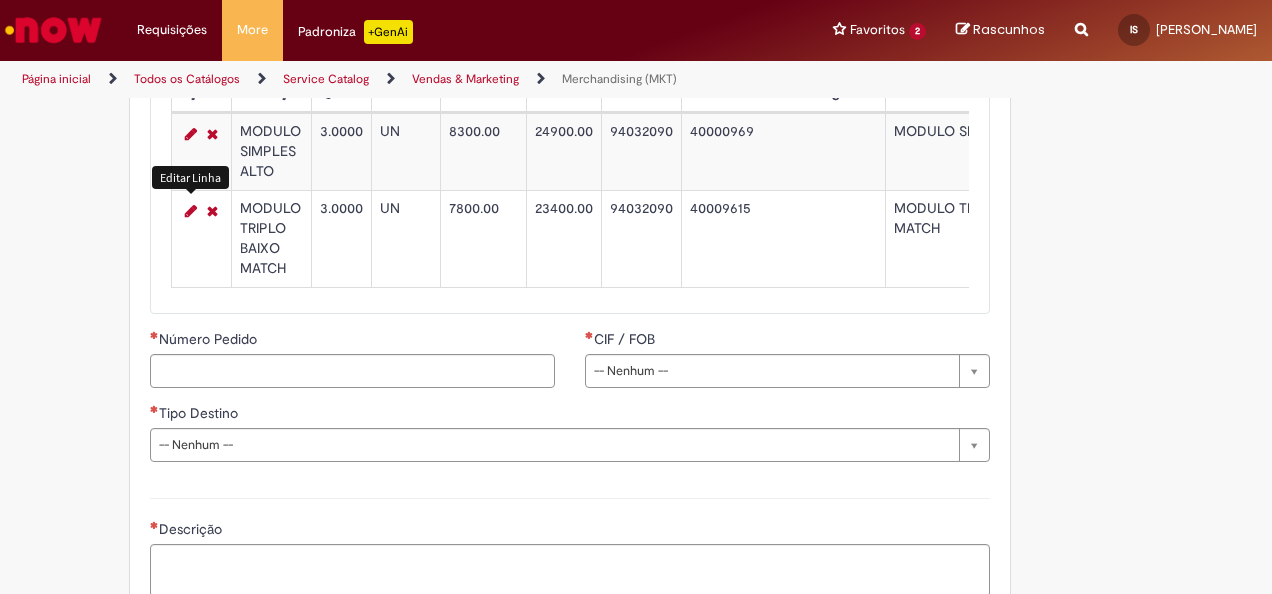 scroll, scrollTop: 2300, scrollLeft: 0, axis: vertical 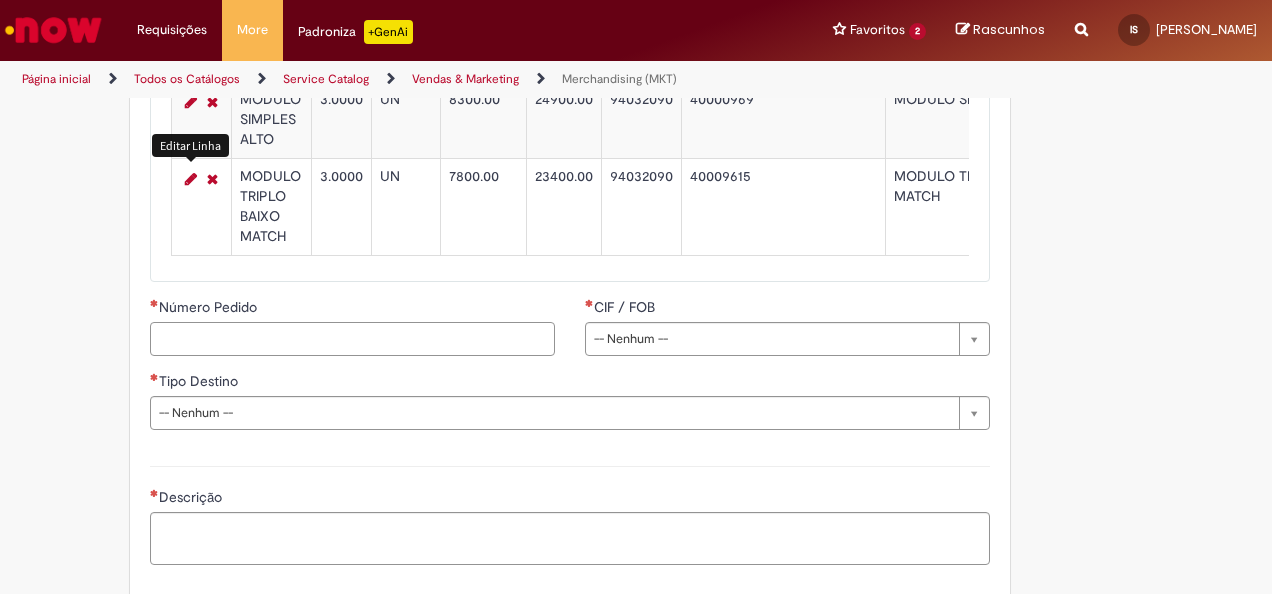 click on "Número Pedido" at bounding box center [352, 339] 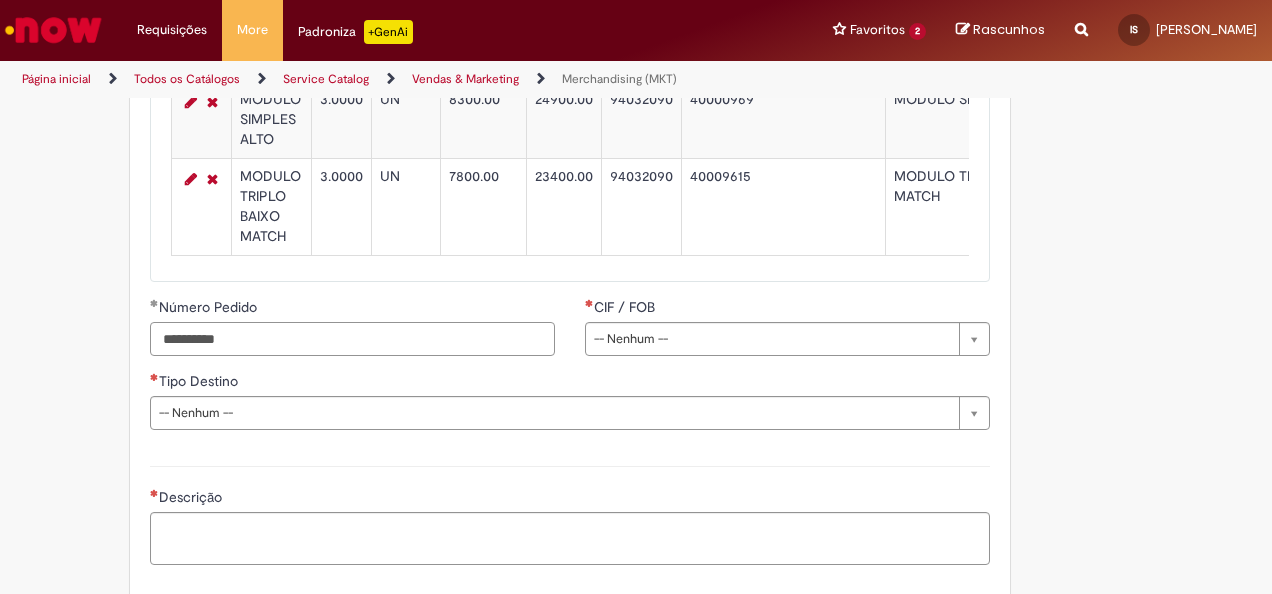 type on "**********" 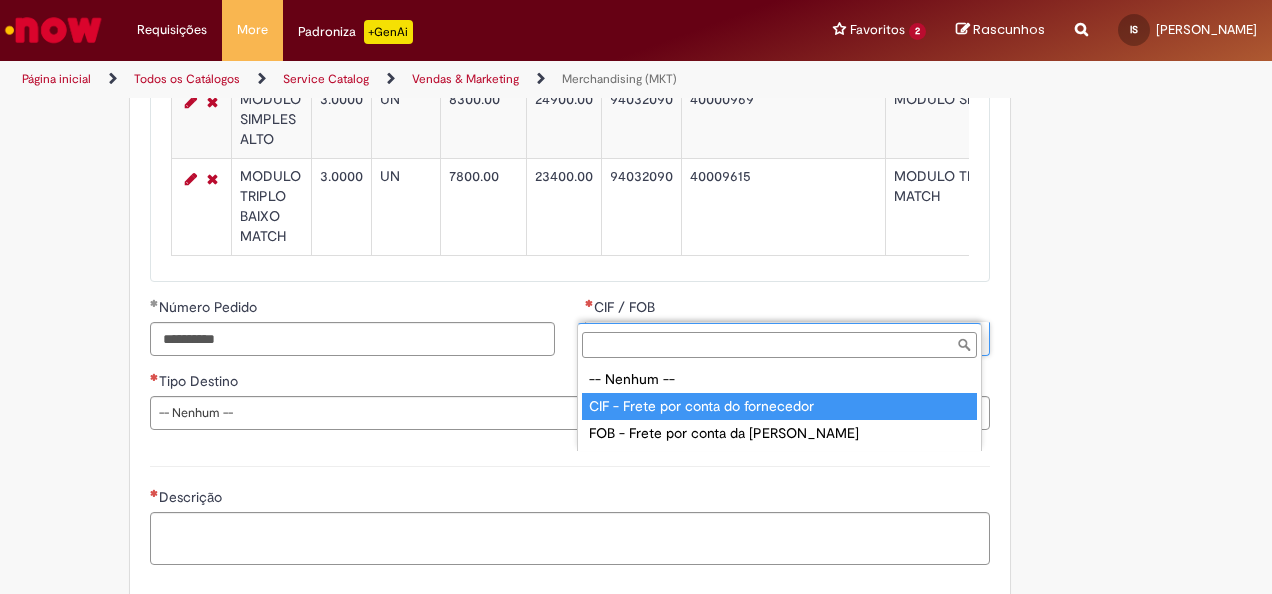 type on "**********" 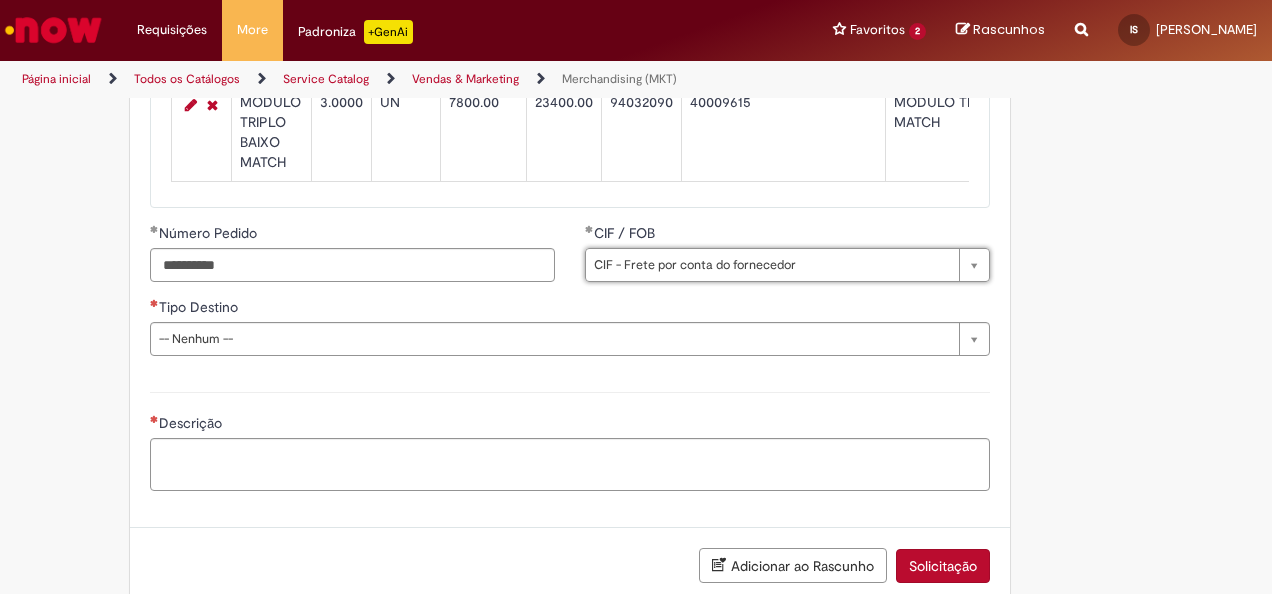 scroll, scrollTop: 2400, scrollLeft: 0, axis: vertical 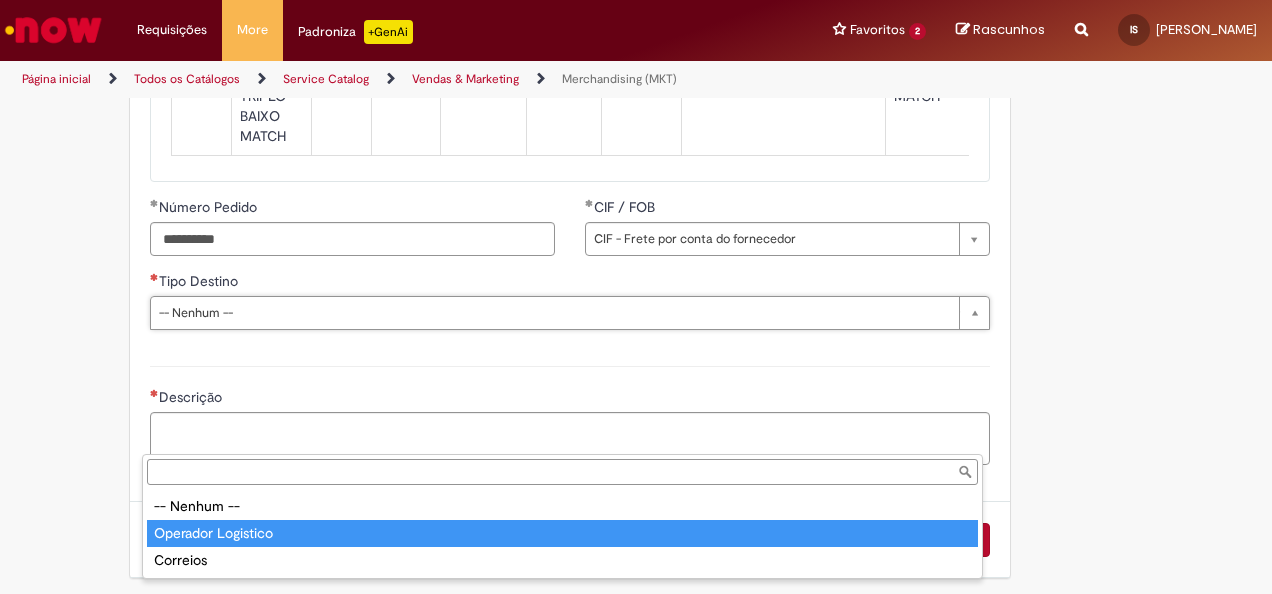 type on "**********" 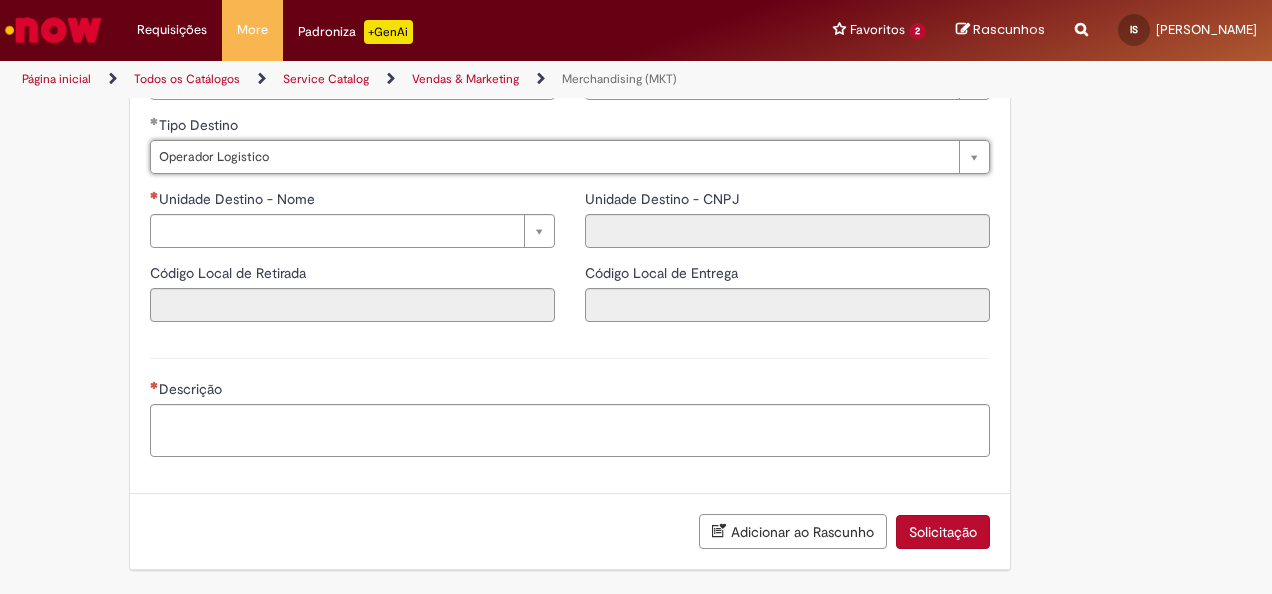 scroll, scrollTop: 2600, scrollLeft: 0, axis: vertical 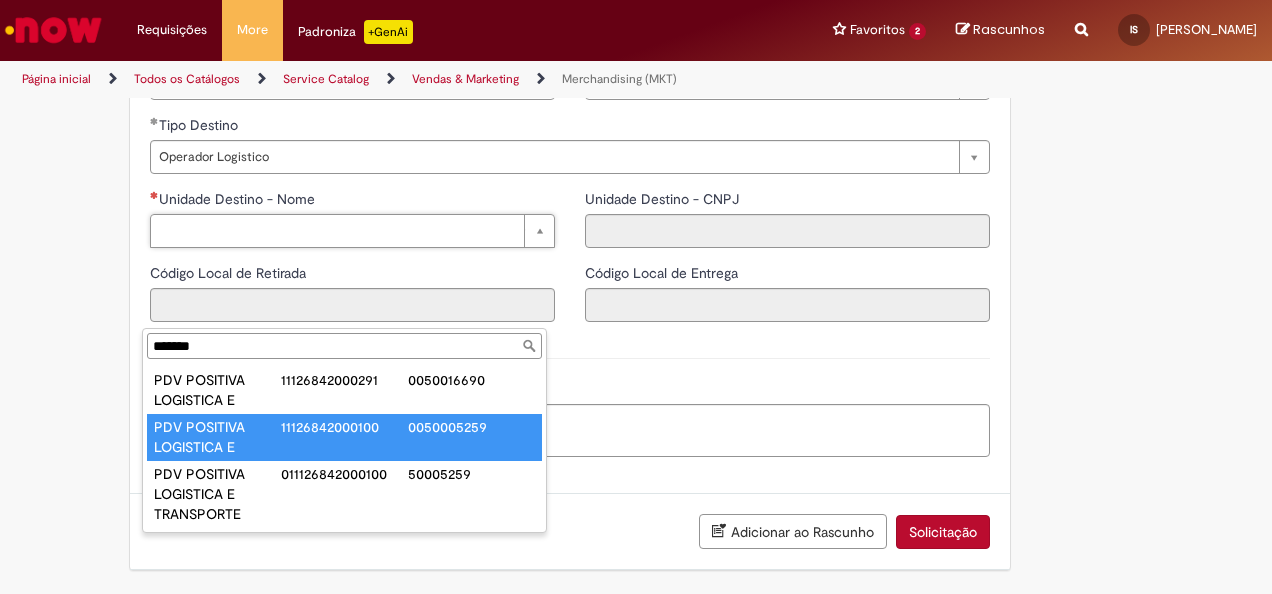 type on "*******" 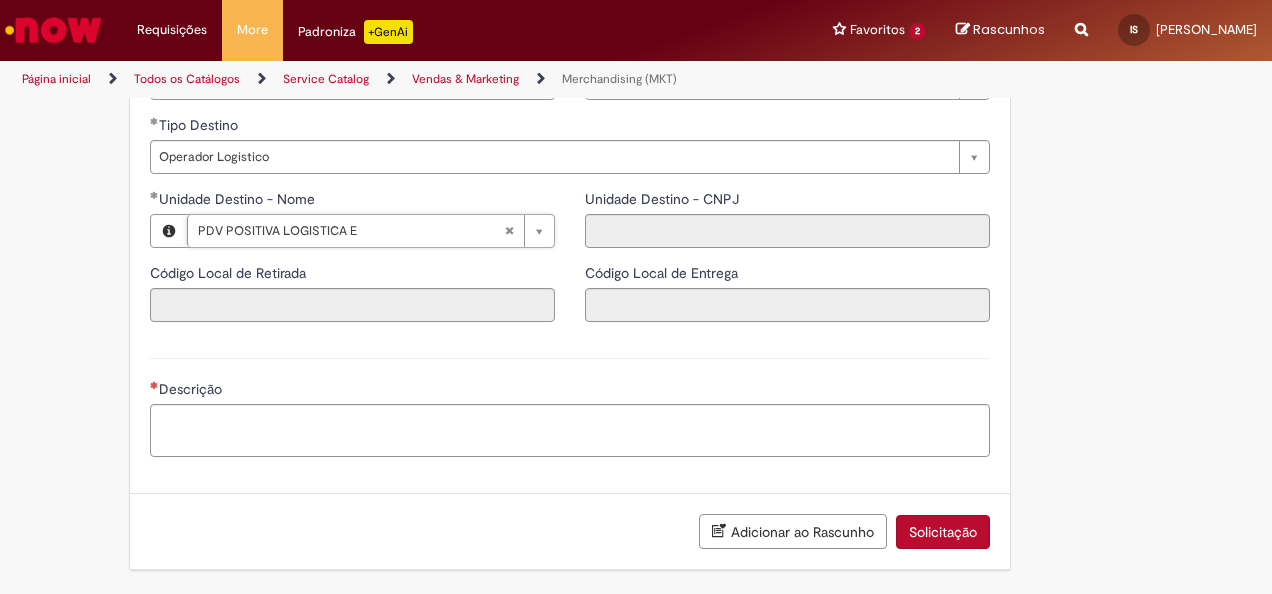 type on "**********" 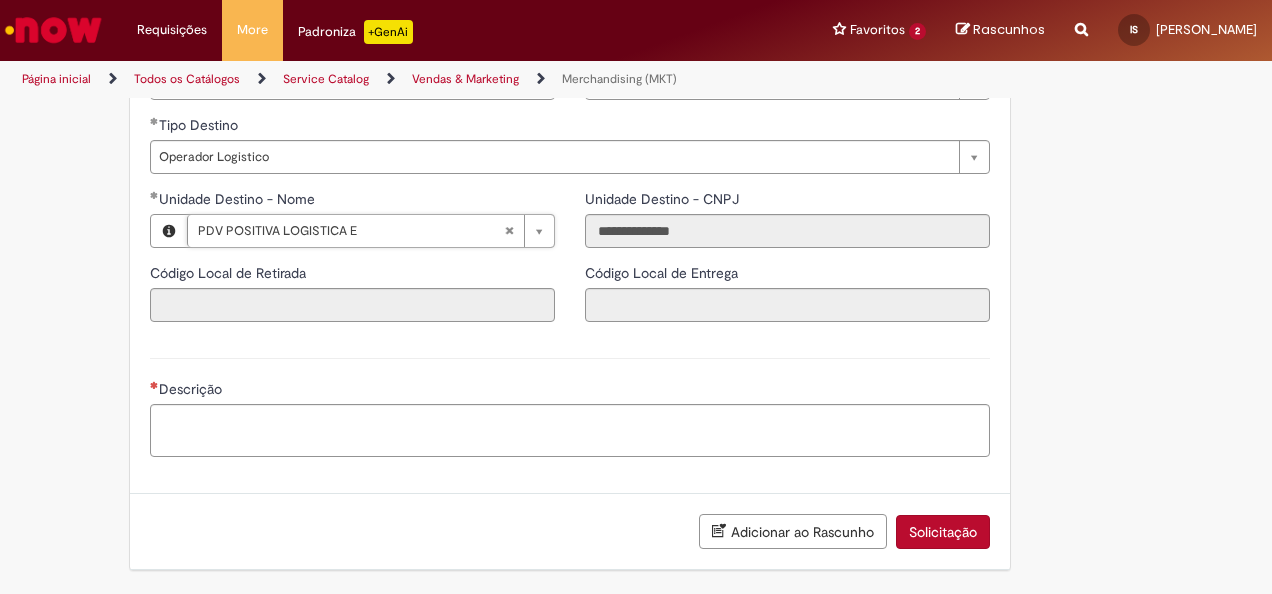 type on "**********" 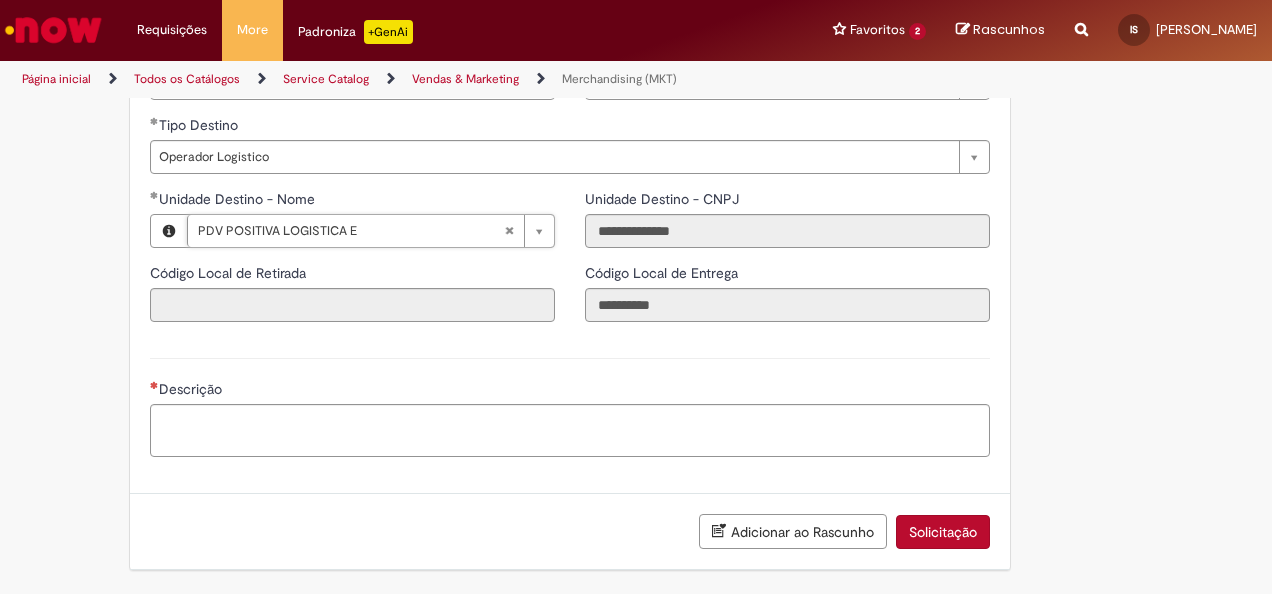 scroll, scrollTop: 2681, scrollLeft: 0, axis: vertical 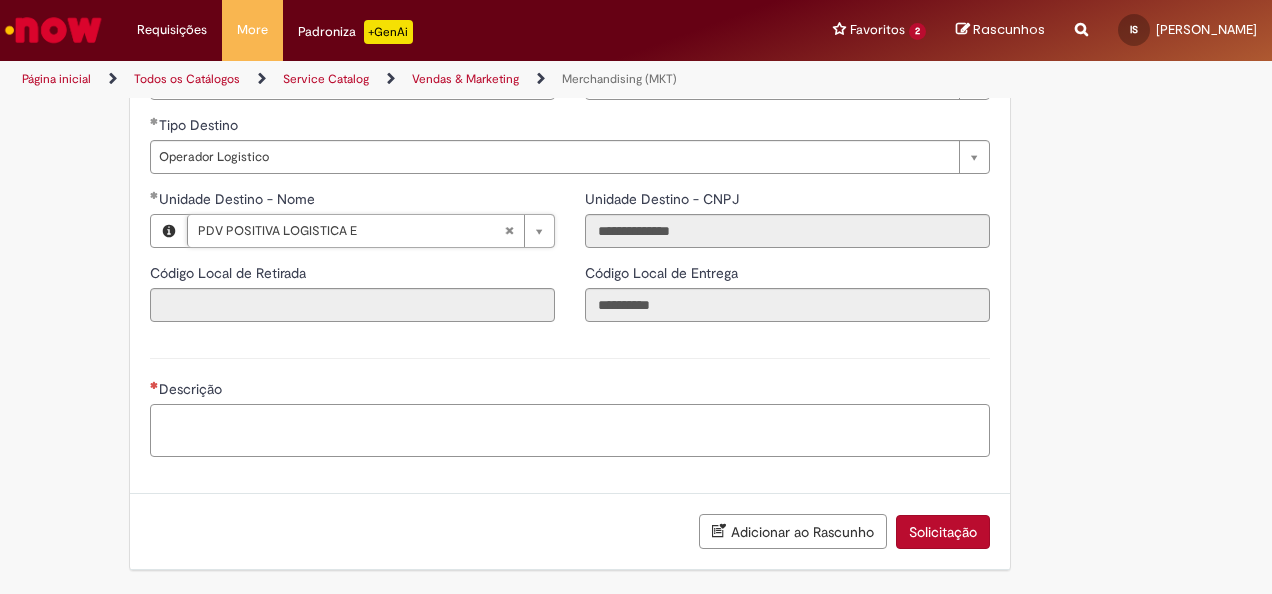 click on "Descrição" at bounding box center (570, 430) 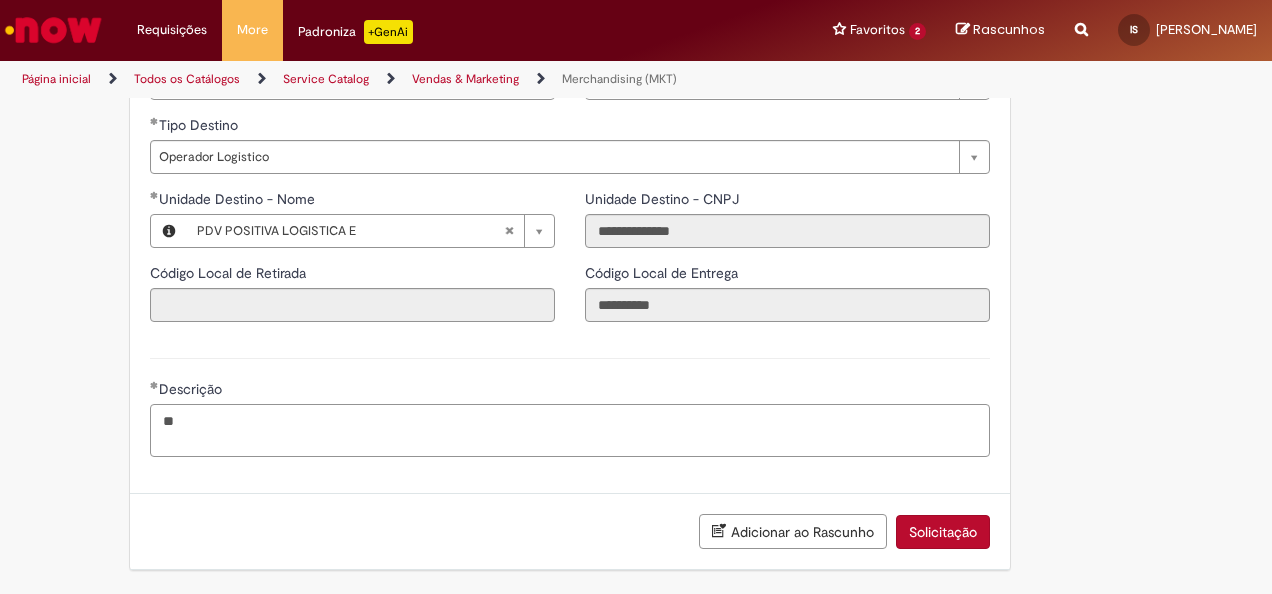 type on "*" 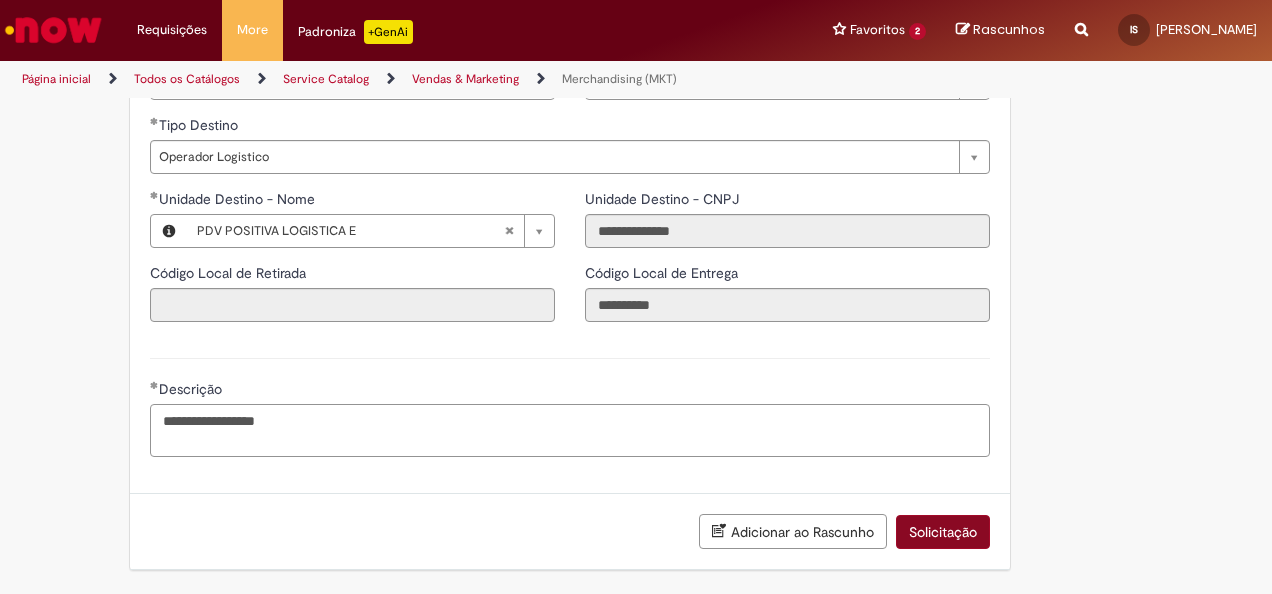 type on "**********" 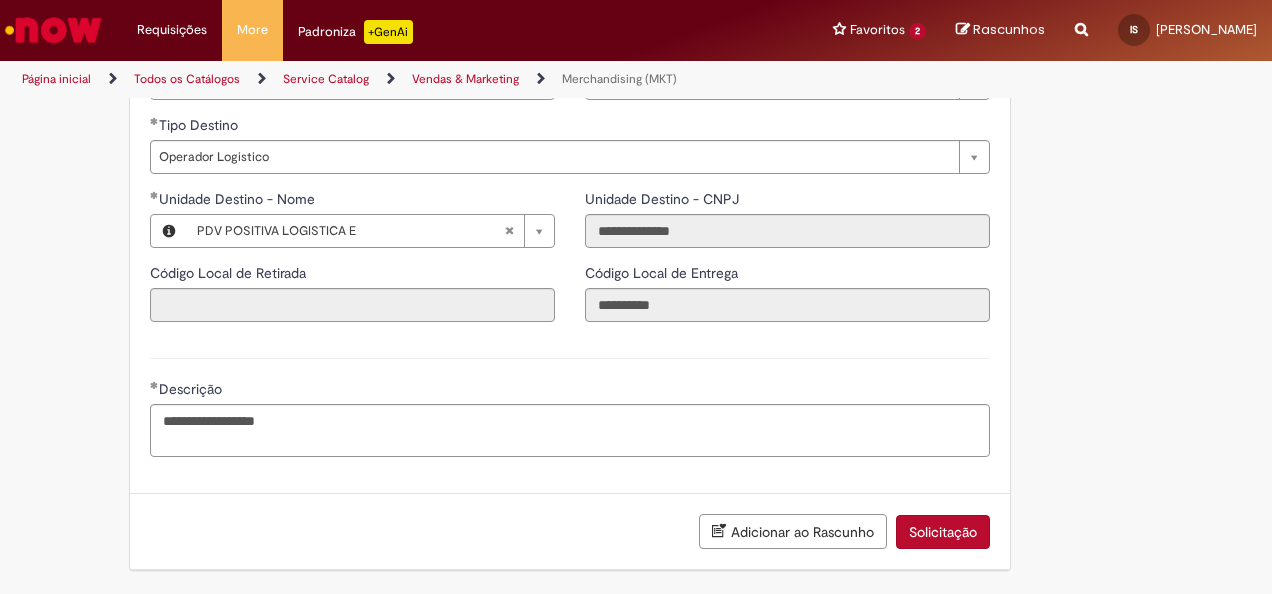 click on "Solicitação" at bounding box center (943, 532) 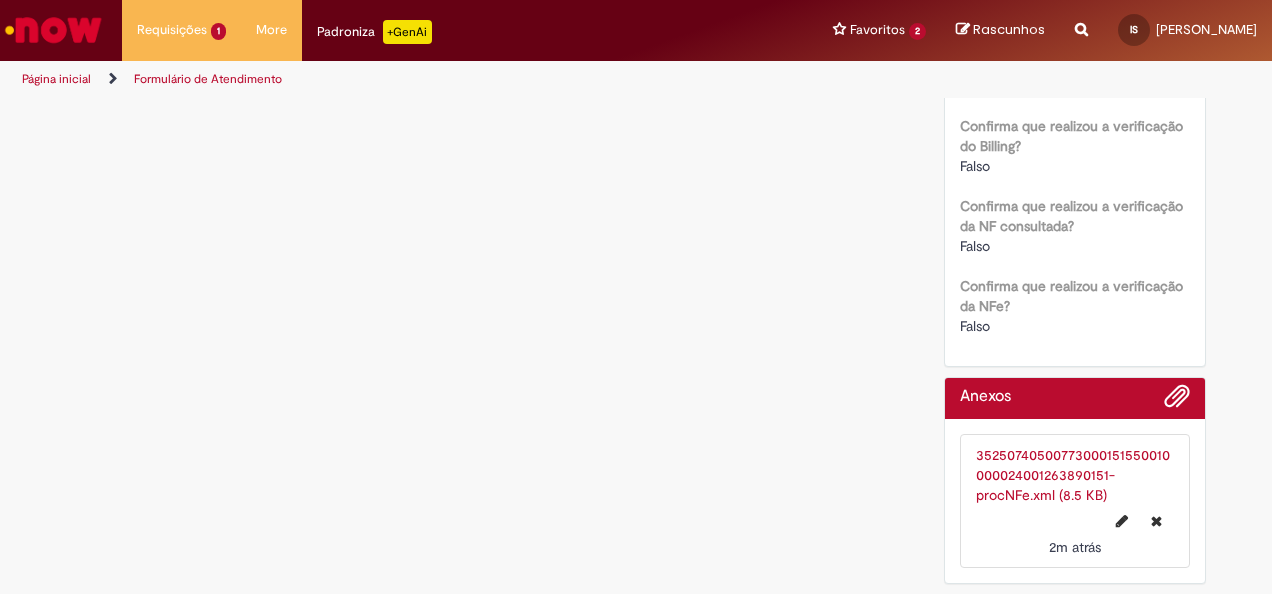 scroll, scrollTop: 0, scrollLeft: 0, axis: both 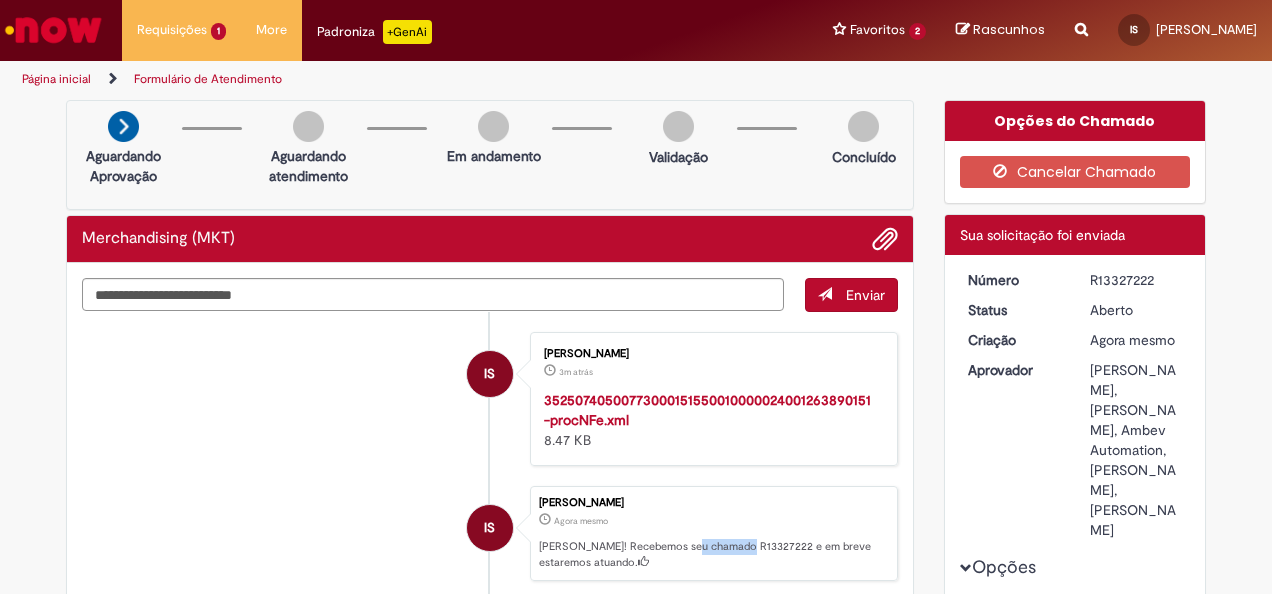 drag, startPoint x: 683, startPoint y: 540, endPoint x: 733, endPoint y: 546, distance: 50.358715 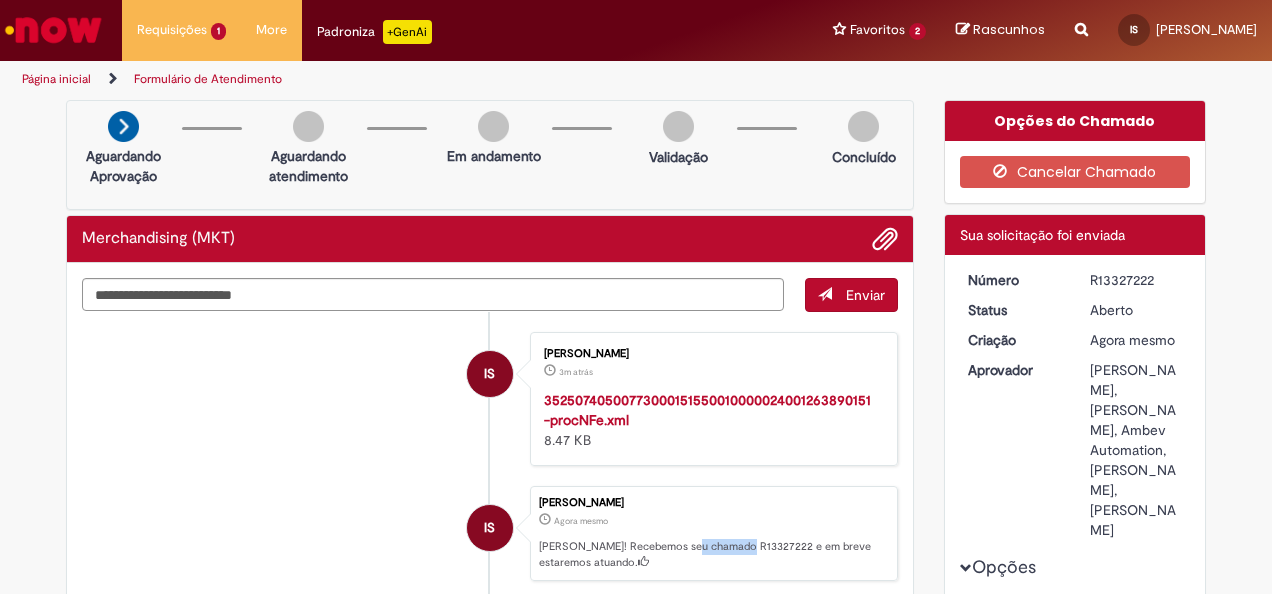 copy on "R13327222" 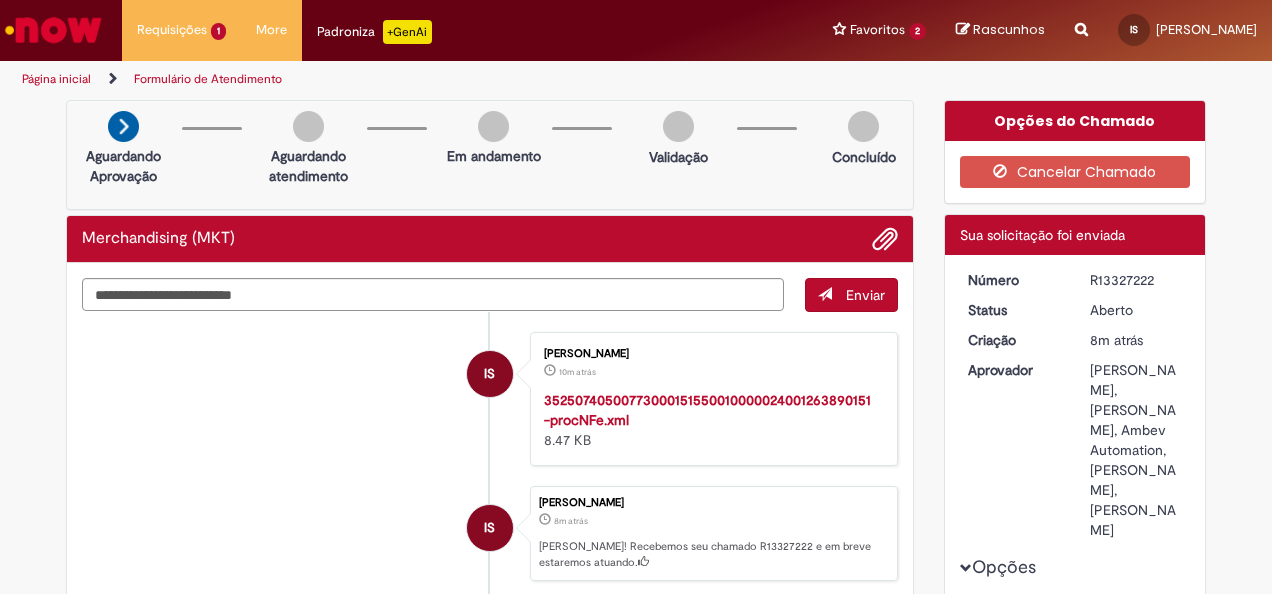 click on "[PERSON_NAME]
8m atrás 8 minutos atrás
[PERSON_NAME]! Recebemos seu chamado R13327222 e em breve estaremos atuando." at bounding box center (714, 534) 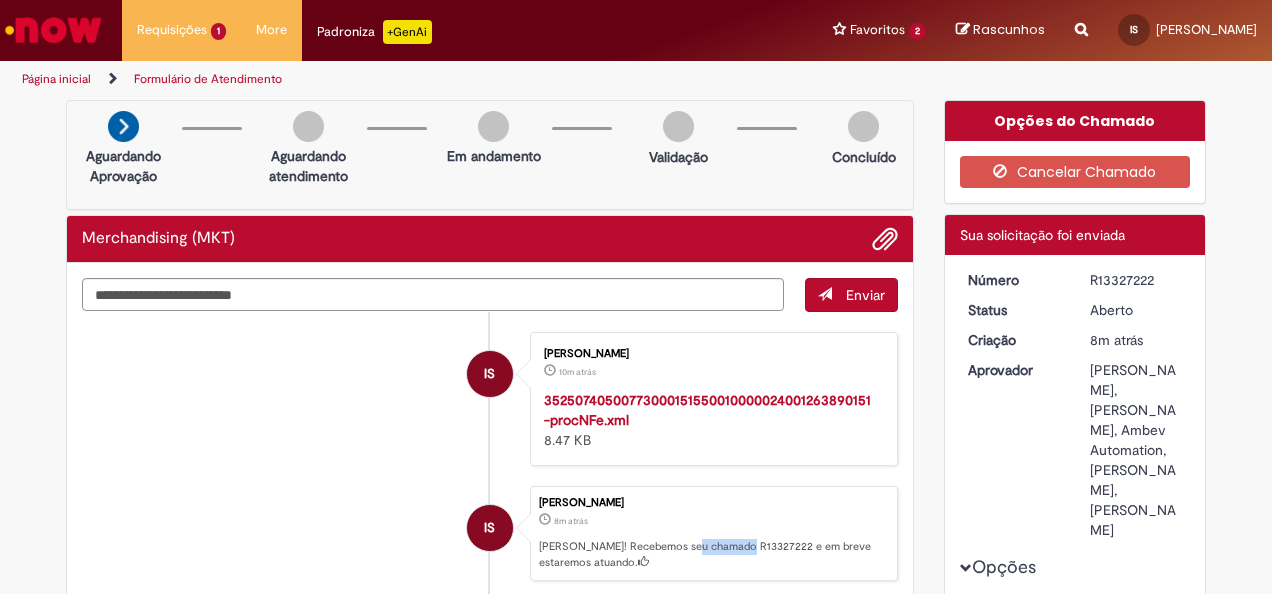 drag, startPoint x: 686, startPoint y: 540, endPoint x: 732, endPoint y: 543, distance: 46.09772 